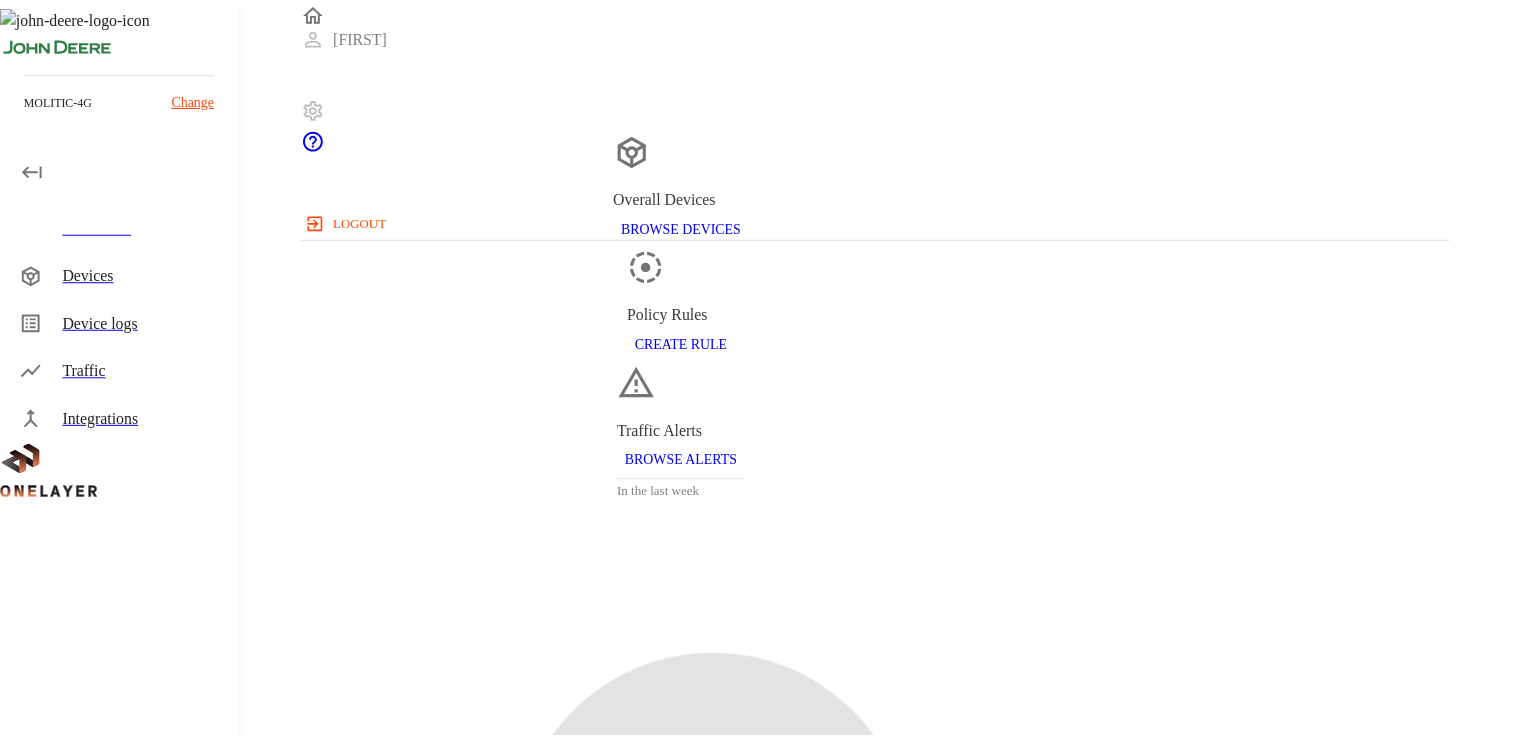 scroll, scrollTop: 0, scrollLeft: 0, axis: both 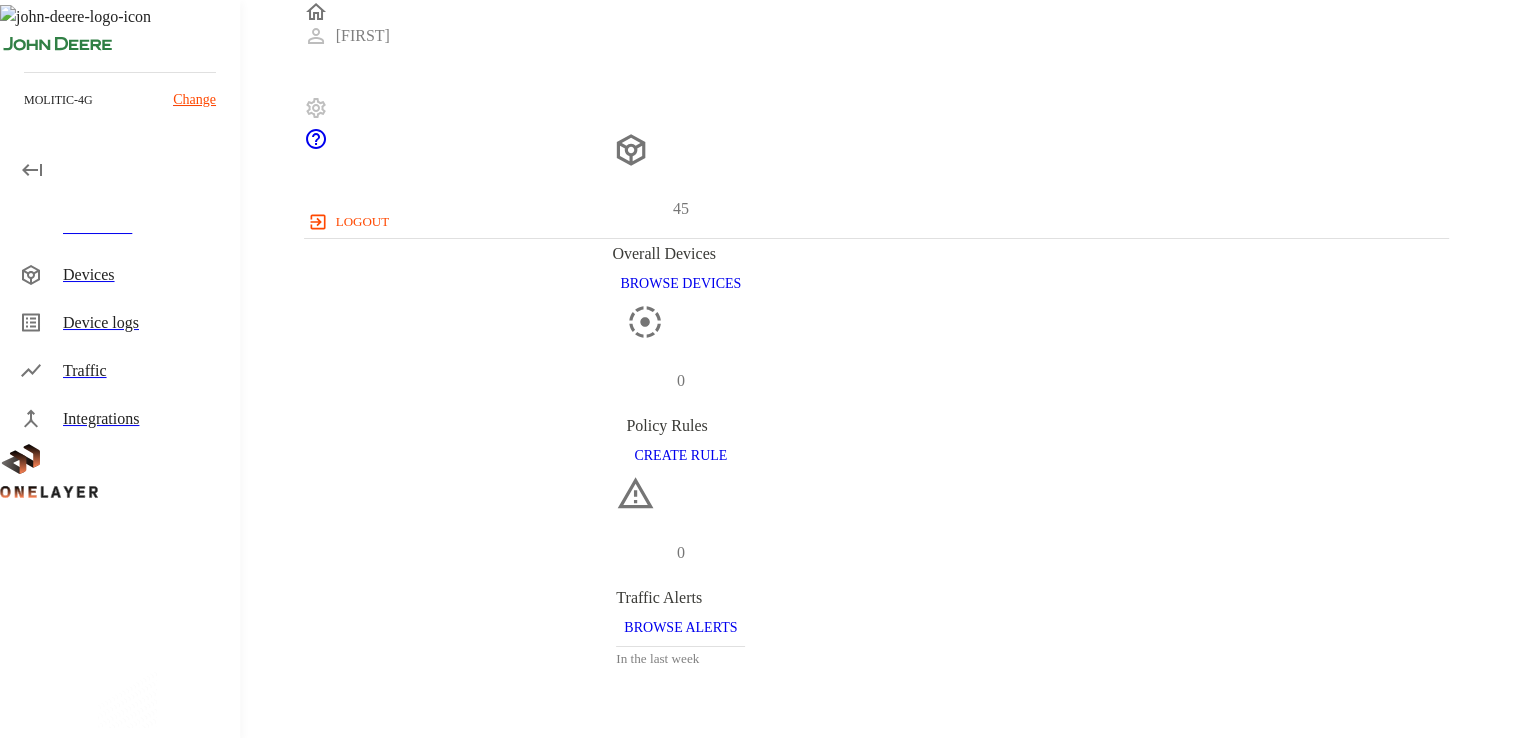 click on "Change" at bounding box center (194, 99) 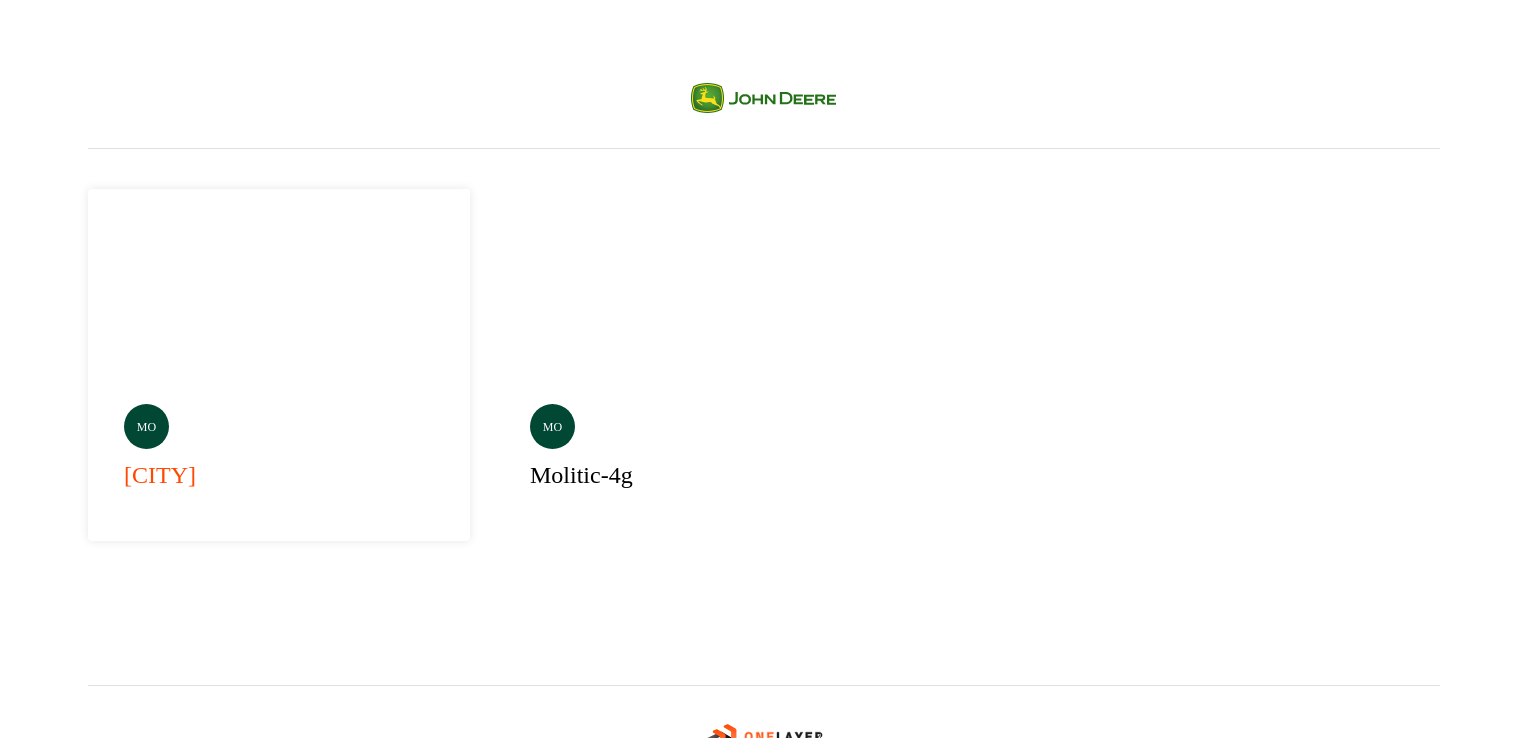 click on "mo [CITY]" at bounding box center [279, 365] 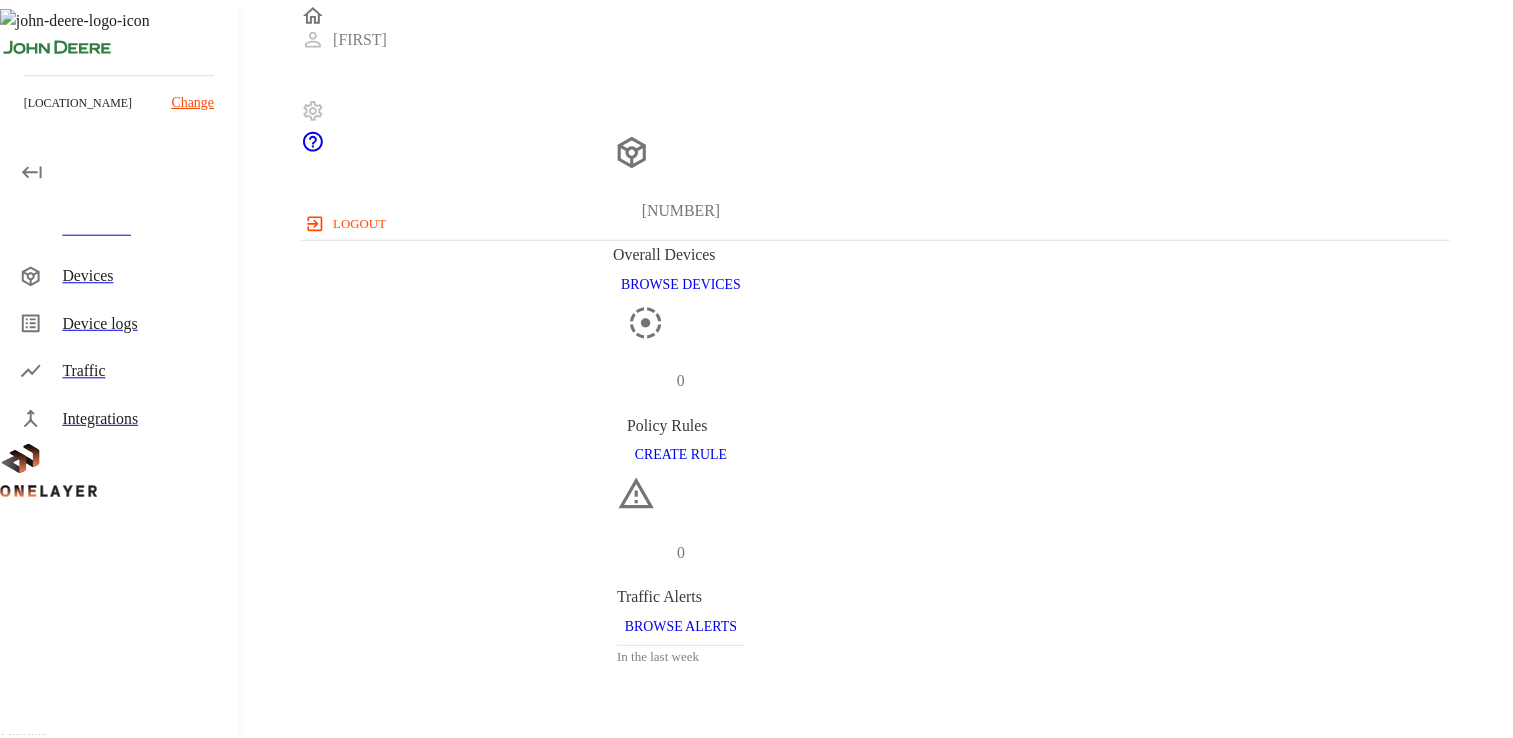 scroll, scrollTop: 0, scrollLeft: 0, axis: both 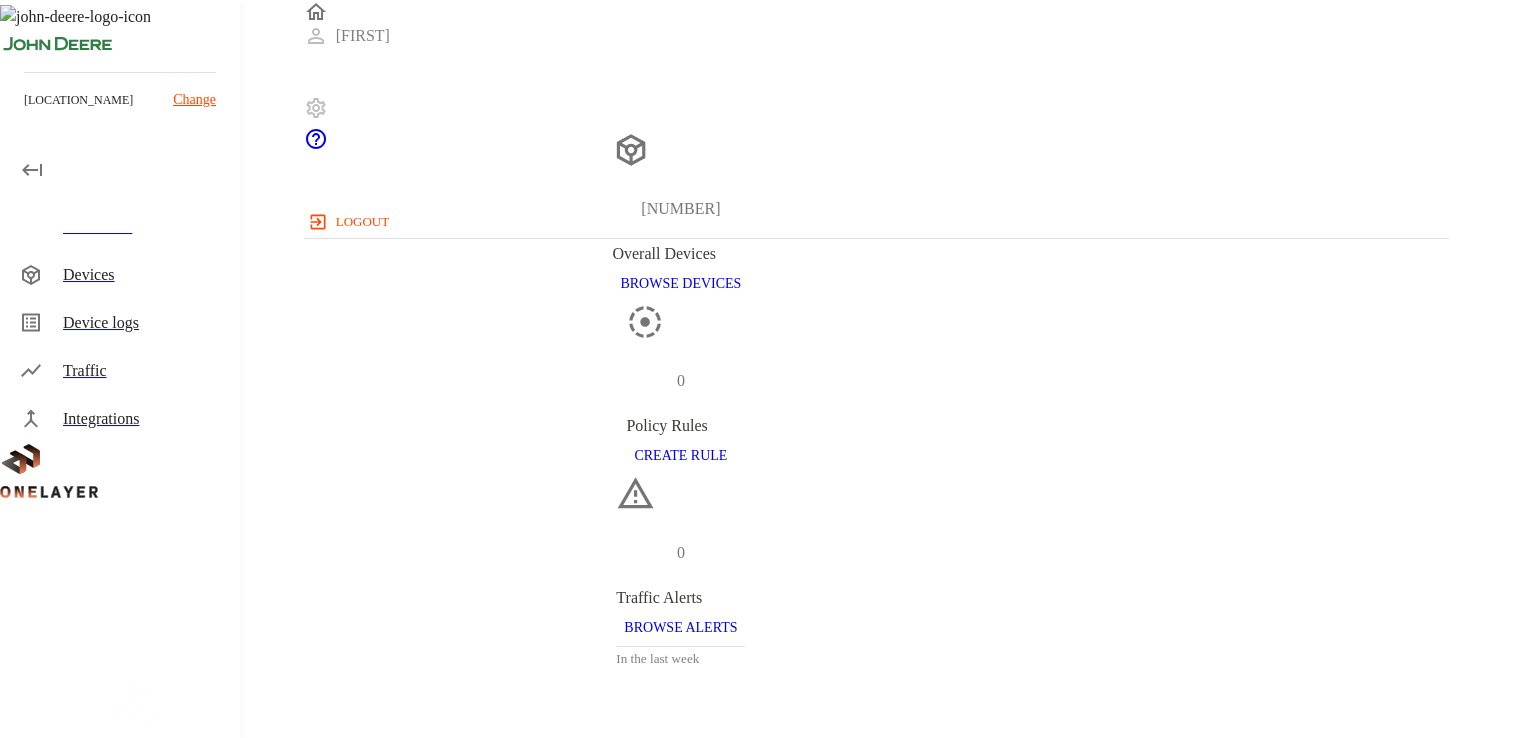 click on "Devices" at bounding box center (121, 275) 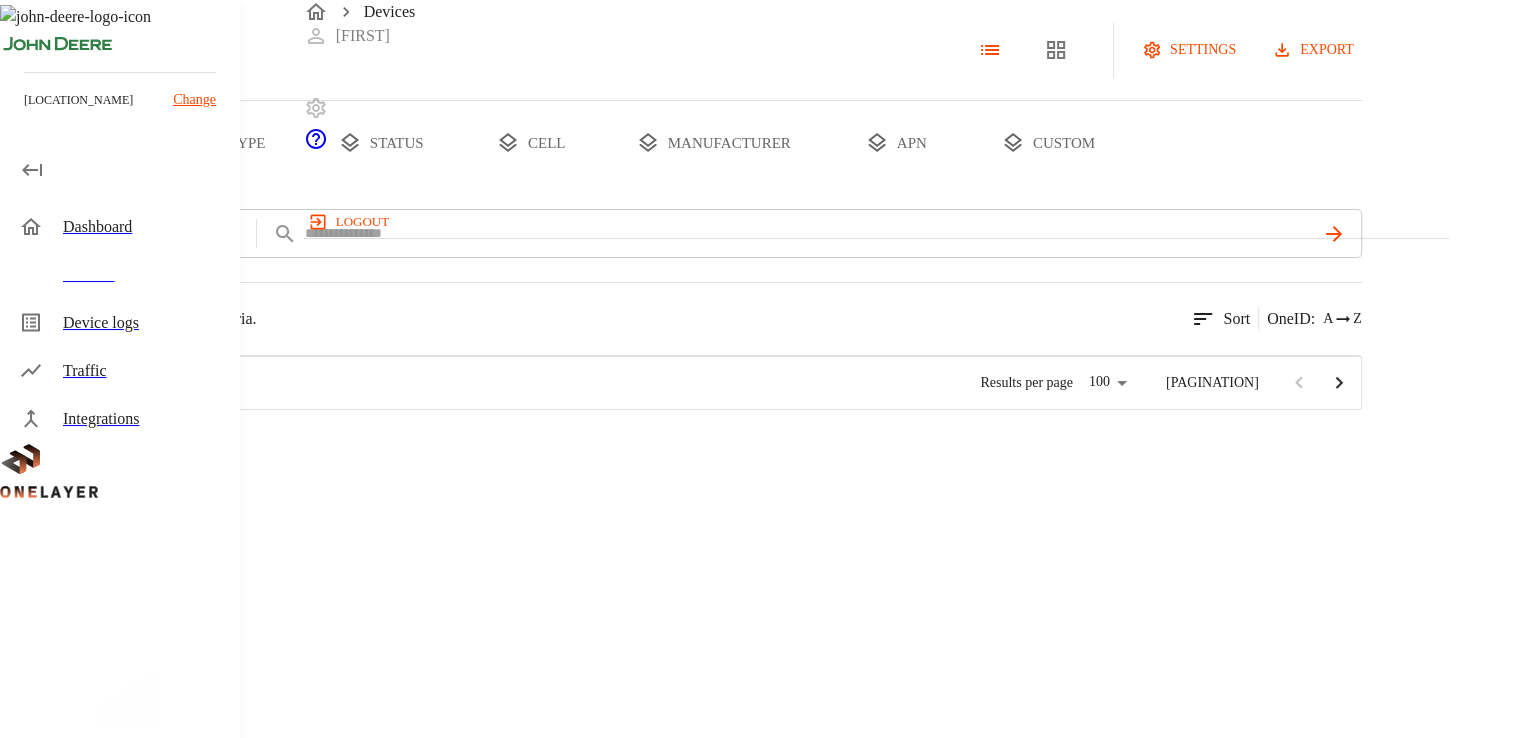 scroll, scrollTop: 16, scrollLeft: 16, axis: both 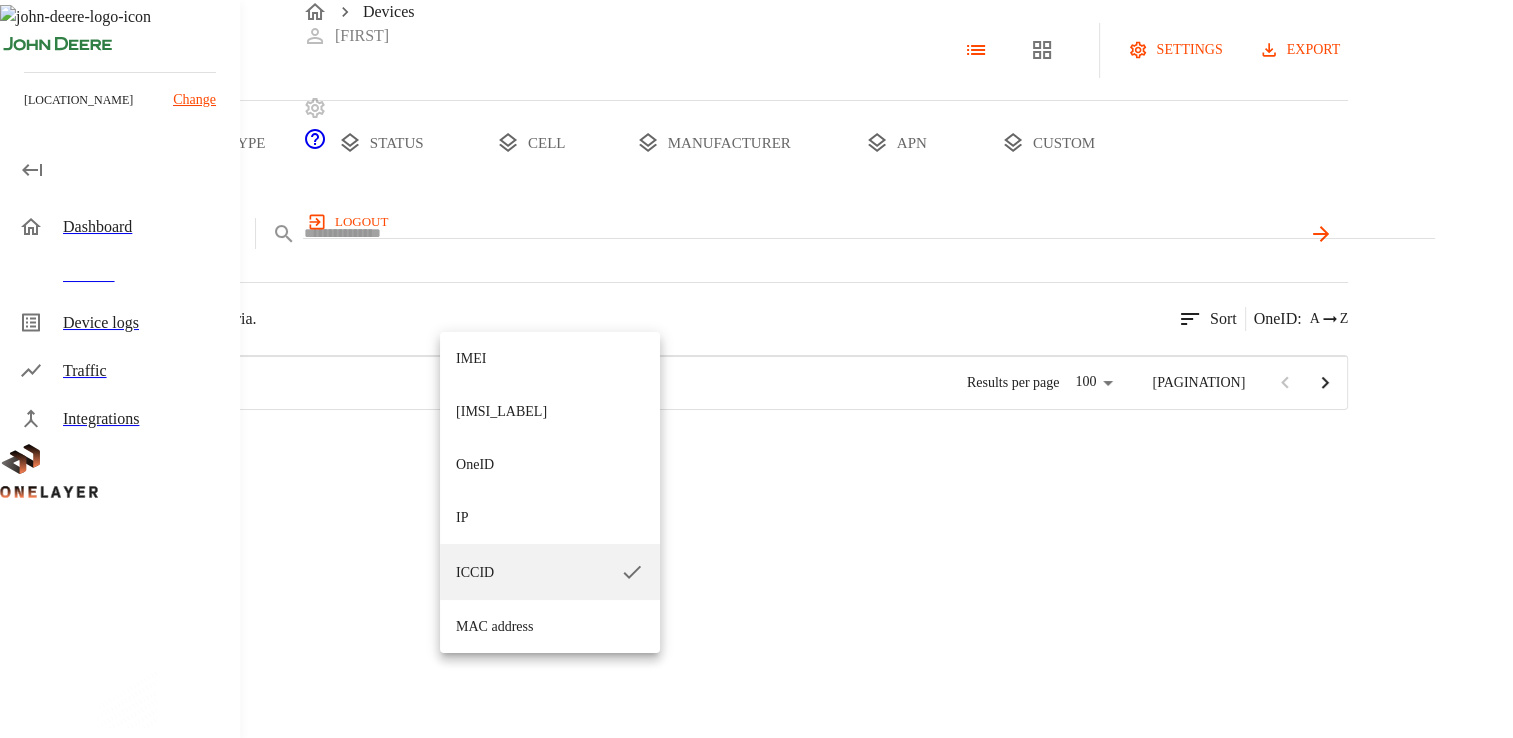 click on "Devices [FIRST] logout [LOCATION] Change Dashboard Devices Device logs Traffic Integrations Devices settings export all devices type status cell manufacturer apn custom add filter ICCID [MASKED_DATA] [NUMBER] results match your criteria. Sort OneID : A Z Type Manufacturer Model / # OneID Devices IMEI IP APN Cell Status eCell [HASH] 1 [NUMBER] [IP ADDRESS] OT [DEVICE_NAME] [HASH]::NOKIA::ASIB Active eCell [HASH] 1 [NUMBER] [IP ADDRESS] OT [DEVICE_NAME] [HASH]::NOKIA::ASIB Active eCell [HASH] [NUMBER] [IP ADDRESS] internet [DEVICE_NAME] [HASH]::NOKIA::ASIB Offline Galaxy Z Fold5 [HASH] [NUMBER] 0:0:0:0 IT [DEVICE_NAME] [HASH]::NOKIA::FW2QQD Offline N/A [HASH] N/A [IP ADDRESS] N/A [DEVICE_NAME] [HASH]::NOKIA::FW2QQD Active eCell [HASH] 1 [NUMBER] [IP ADDRESS] OT [DEVICE_NAME] [HASH]::NOKIA::FW2QQD Active N/A [HASH] N/A N/A N/A N/A" at bounding box center (756, 205) 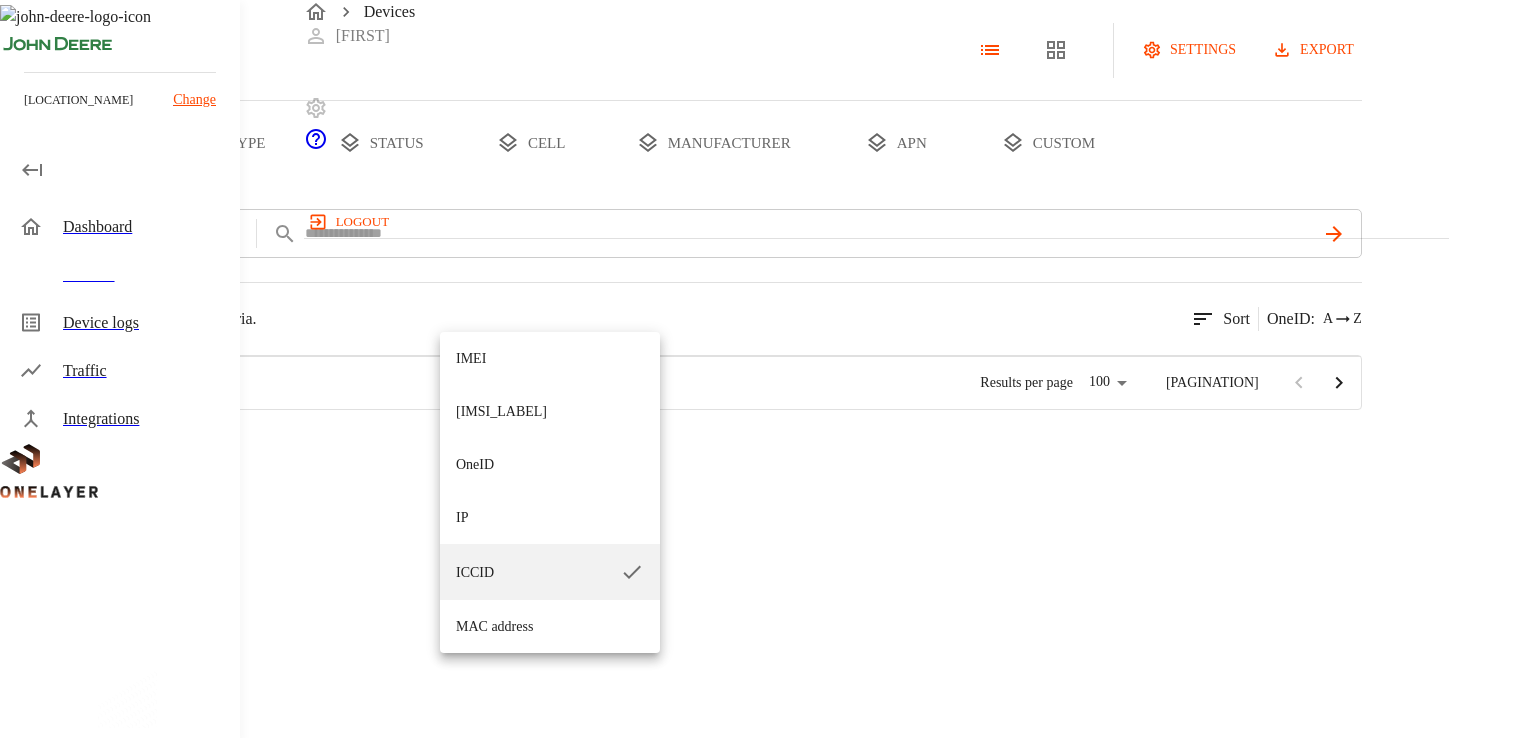 click on "IMEI" at bounding box center [550, 358] 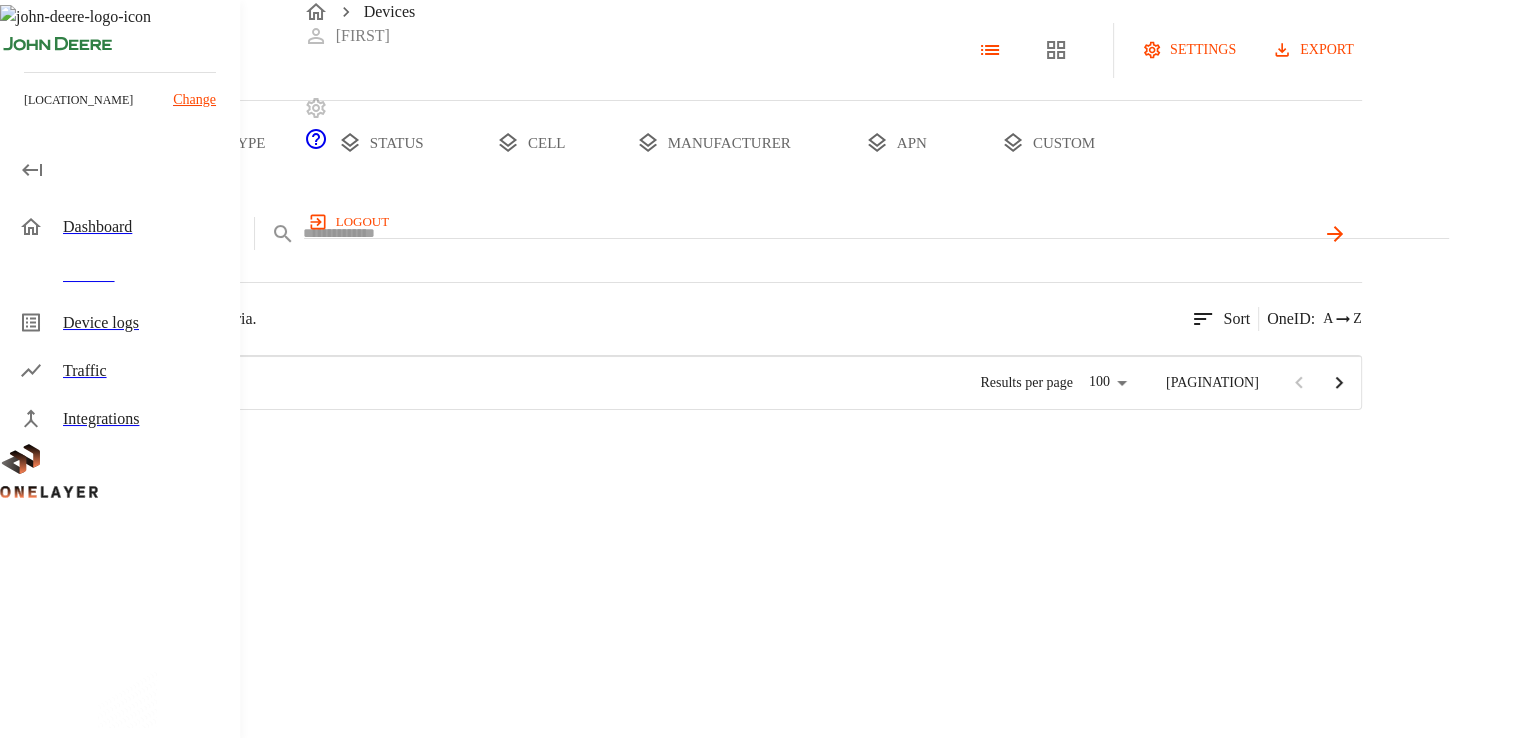 scroll, scrollTop: 16, scrollLeft: 16, axis: both 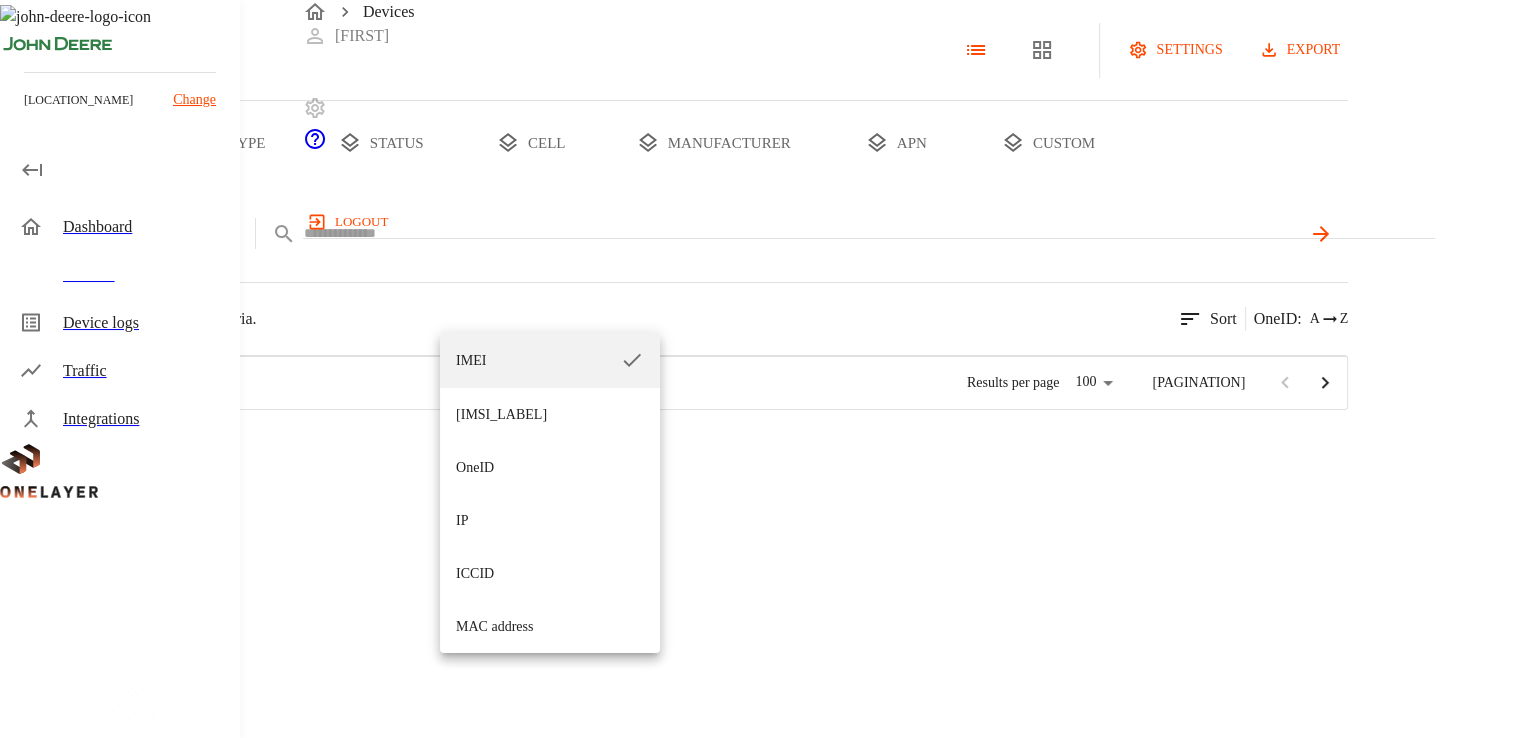 click on "Devices [FIRST] logout [LOCATION] Change Dashboard Devices Device logs Traffic Integrations Devices settings export all devices type status cell manufacturer apn custom add filter IMEI [MASKED_DATA] [NUMBER] results match your criteria. Sort OneID : A Z Type Manufacturer Model / # OneID Devices IMEI IP APN Cell Status eCell [HASH] 1 [NUMBER] [IP ADDRESS] OT [DEVICE_NAME] [HASH]::NOKIA::ASIB Active eCell [HASH] 1 [NUMBER] [IP ADDRESS] OT [DEVICE_NAME] [HASH]::NOKIA::ASIB Active eCell [HASH] [NUMBER] [IP ADDRESS] internet [DEVICE_NAME] [HASH]::NOKIA::ASIB Offline Galaxy Z Fold5 [HASH] [NUMBER] 0:0:0:0 IT [DEVICE_NAME] [HASH]::NOKIA::FW2QQD Offline N/A [HASH] N/A [IP ADDRESS] N/A [DEVICE_NAME] [HASH]::NOKIA::FW2QQD Active eCell [HASH] 1 [NUMBER] [IP ADDRESS] OT [DEVICE_NAME] [HASH]::NOKIA::FW2QQD Active N/A [HASH] N/A N/A N/A N/A" at bounding box center (756, 205) 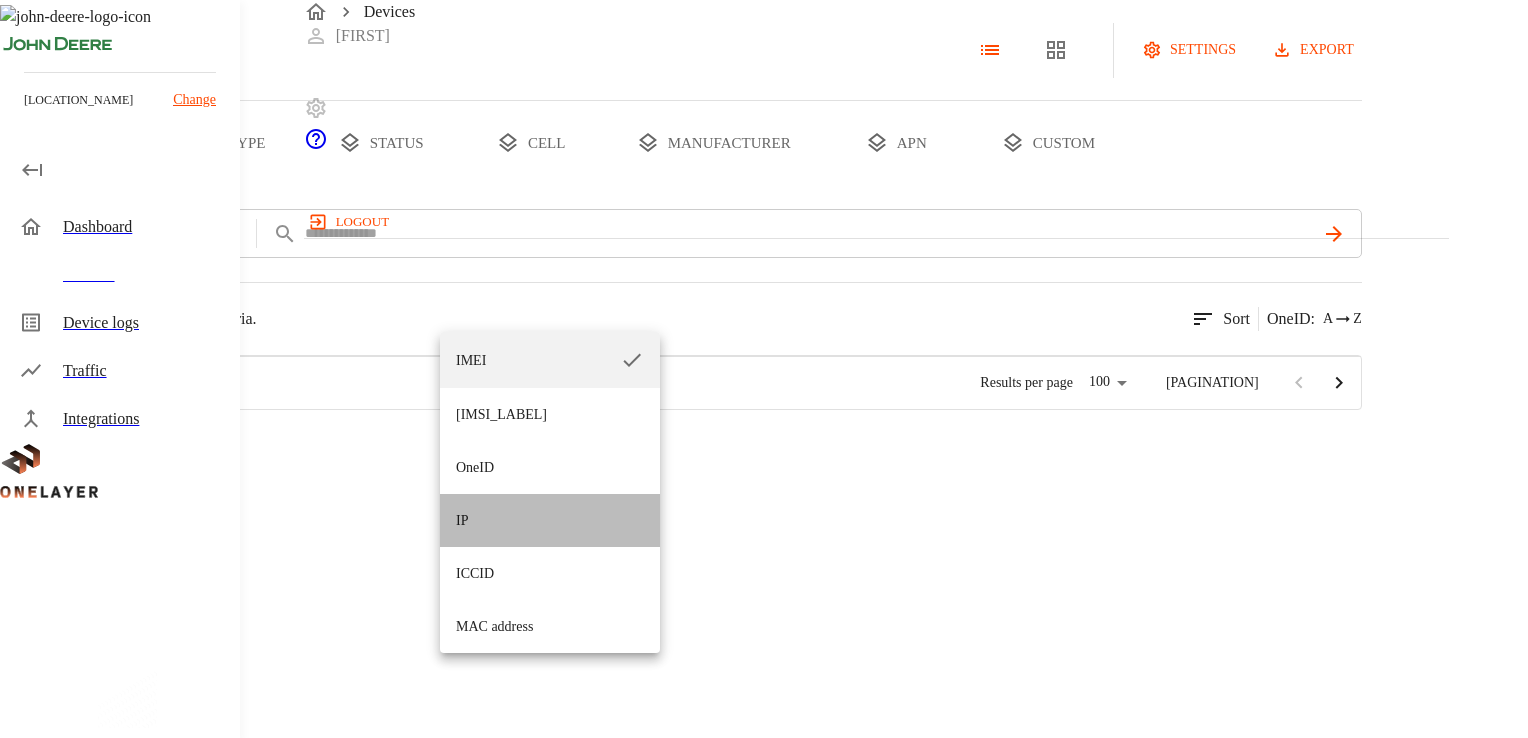 click on "IP" at bounding box center [550, 520] 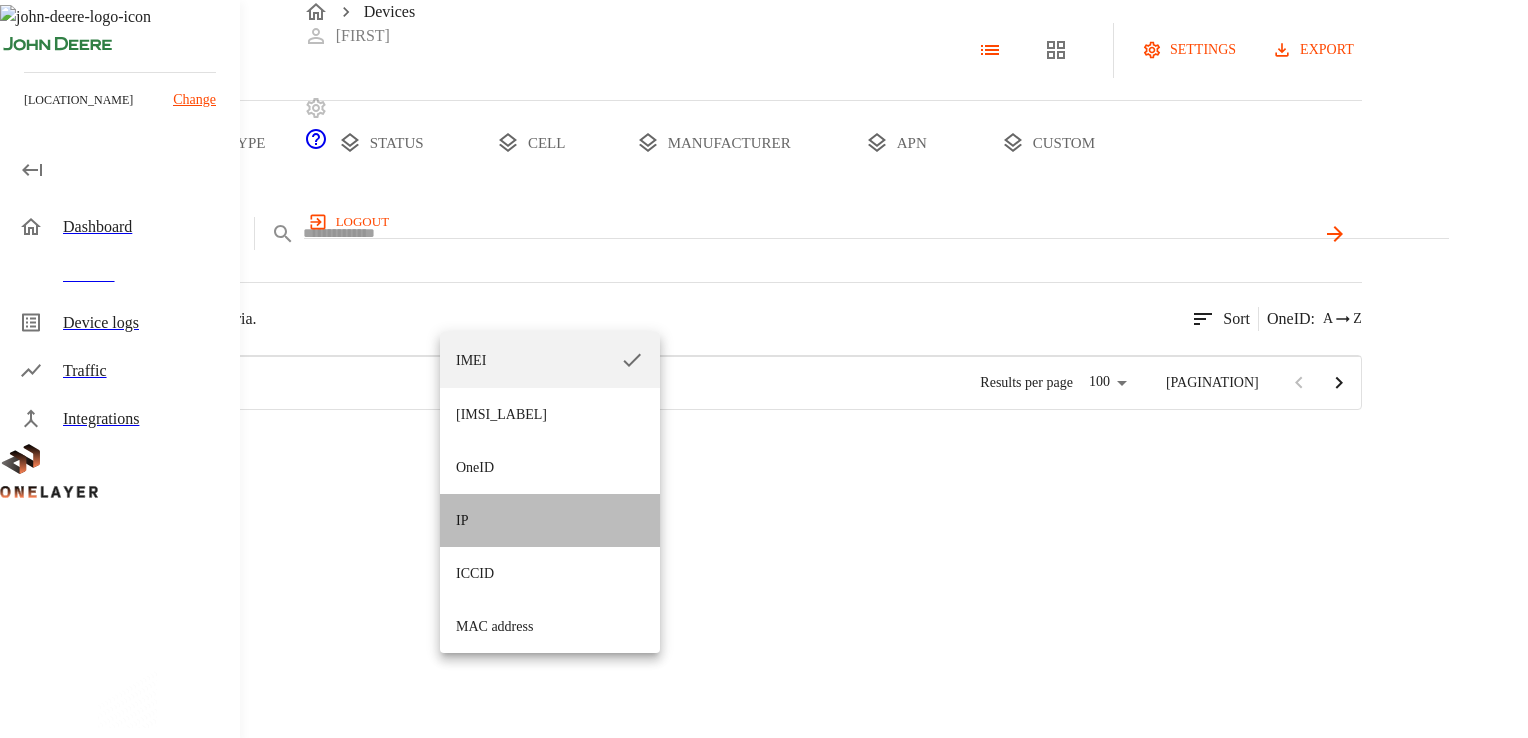 type on "**" 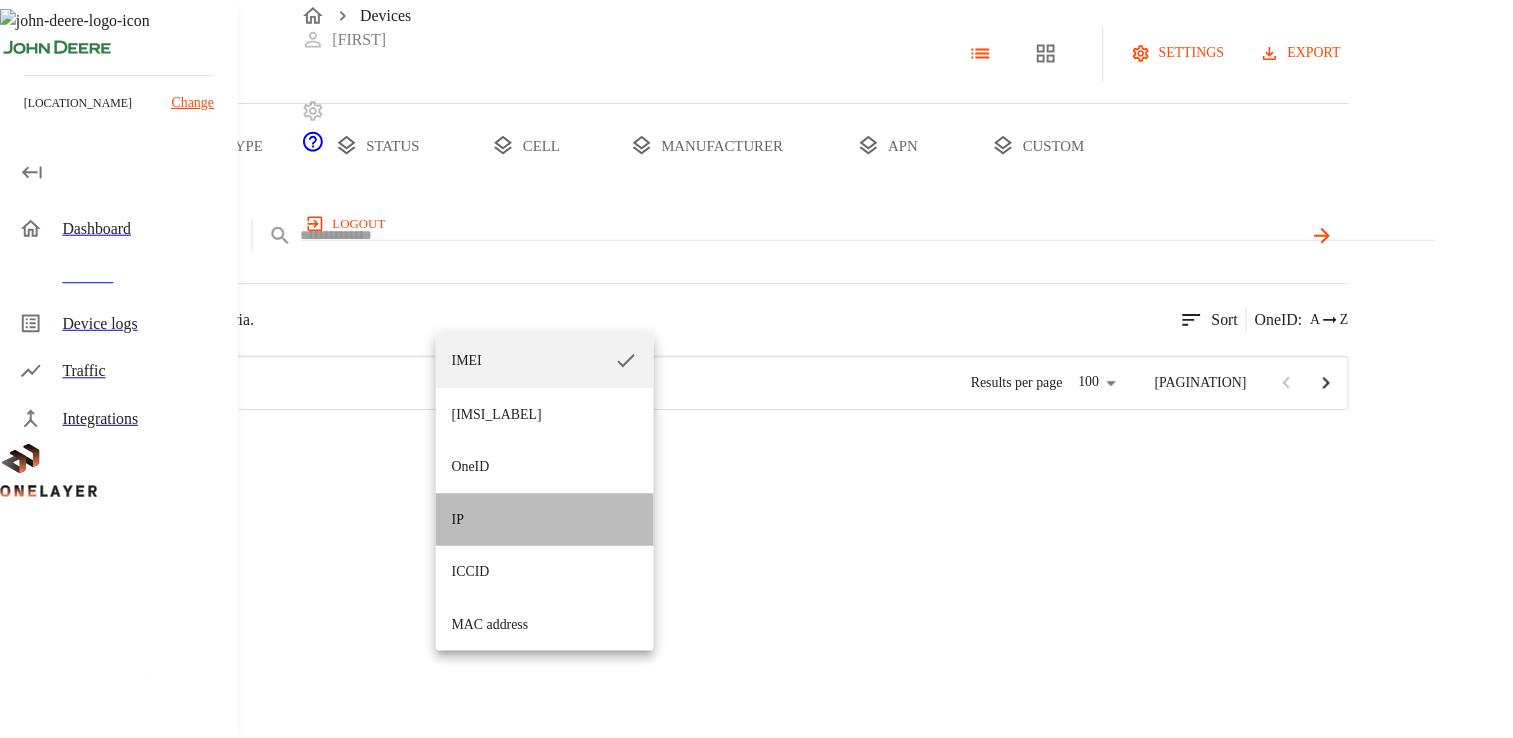 scroll, scrollTop: 16, scrollLeft: 16, axis: both 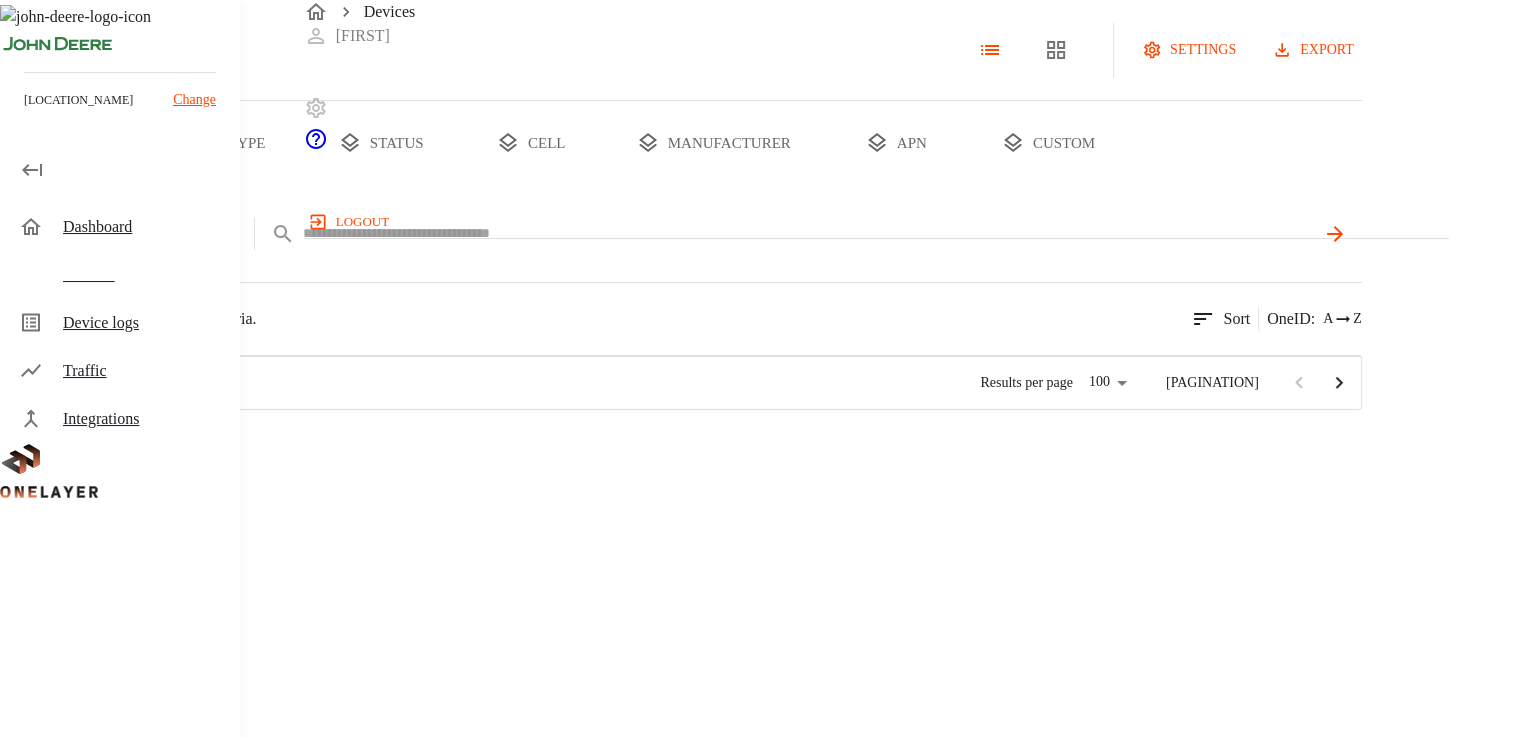 click at bounding box center (809, 233) 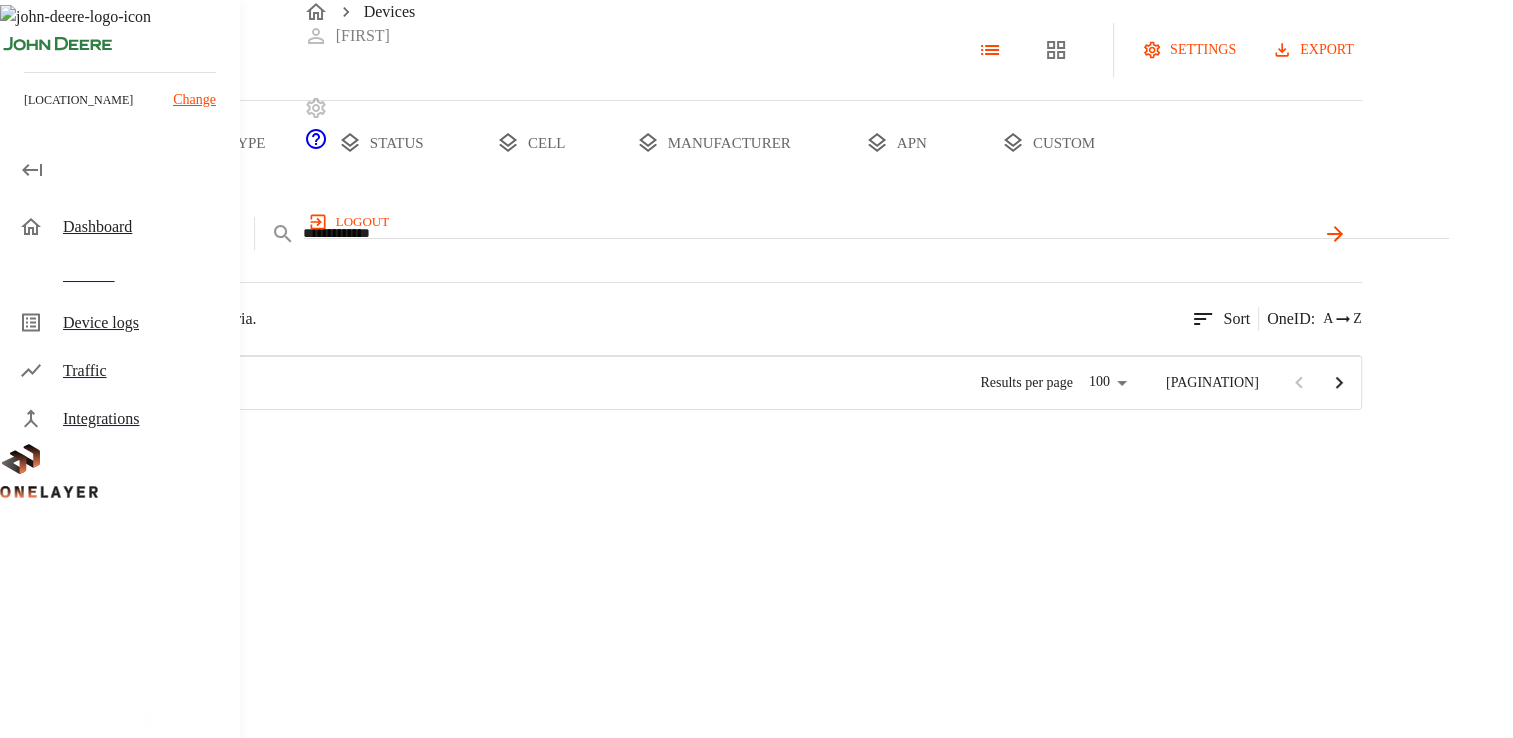 type 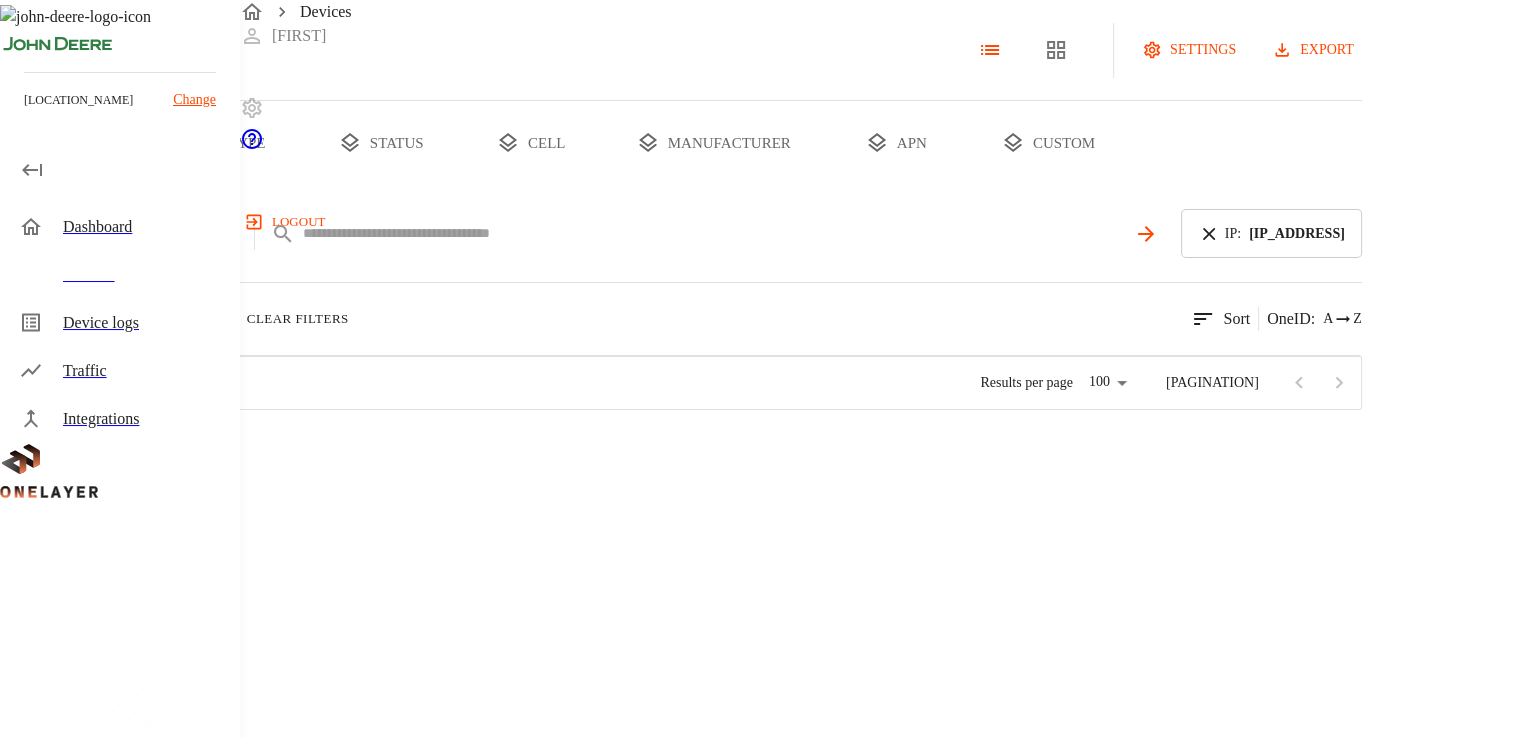 scroll, scrollTop: 100, scrollLeft: 0, axis: vertical 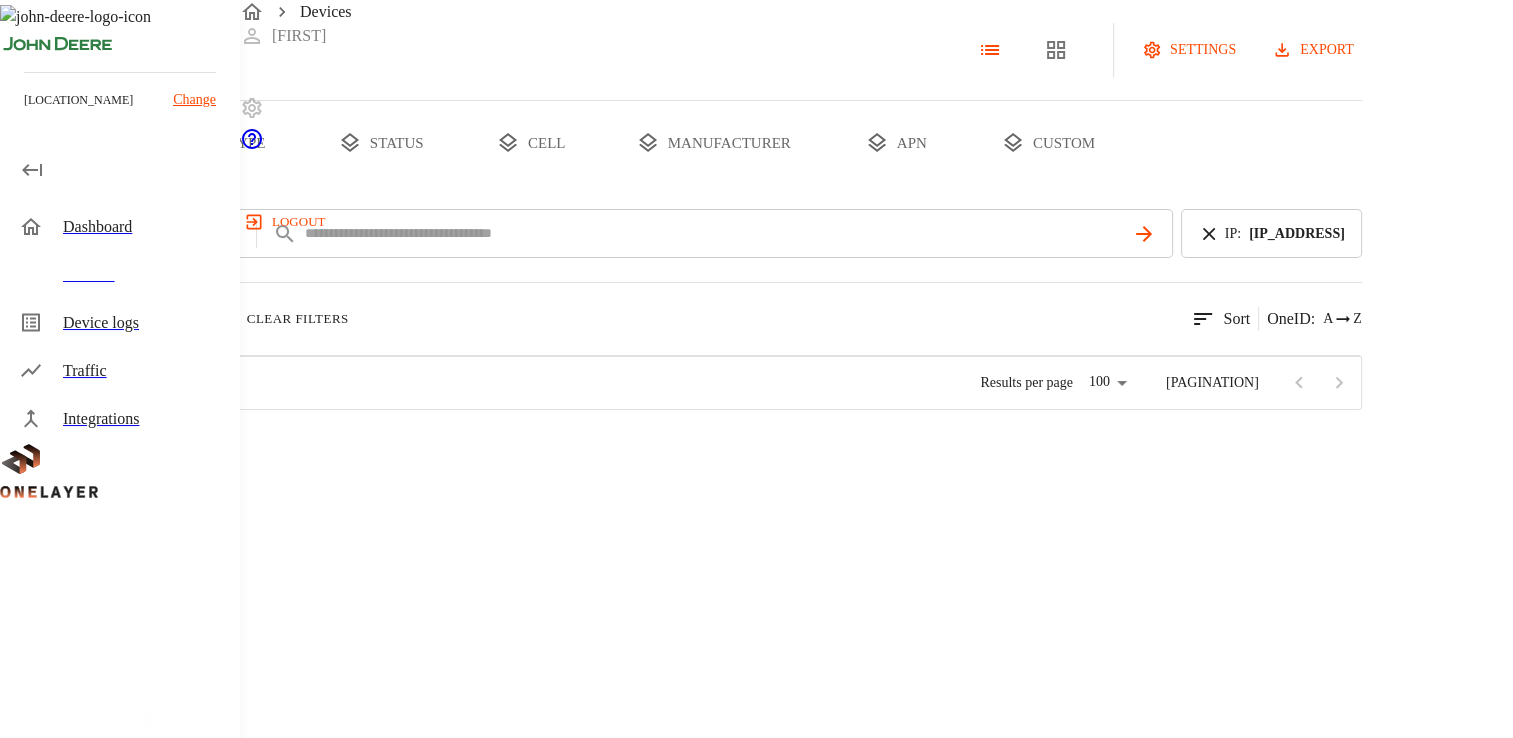 click on "N/A [HASH] NEW N/A [IP ADDRESS] N/A [DEVICE_NAME] [HASH]::NOKIA::ASIB Active eCell [HASH] 1 [NUMBER] [IP ADDRESS] OT [DEVICE_NAME] [HASH]::NOKIA::ASIB Active" at bounding box center (573, 597) 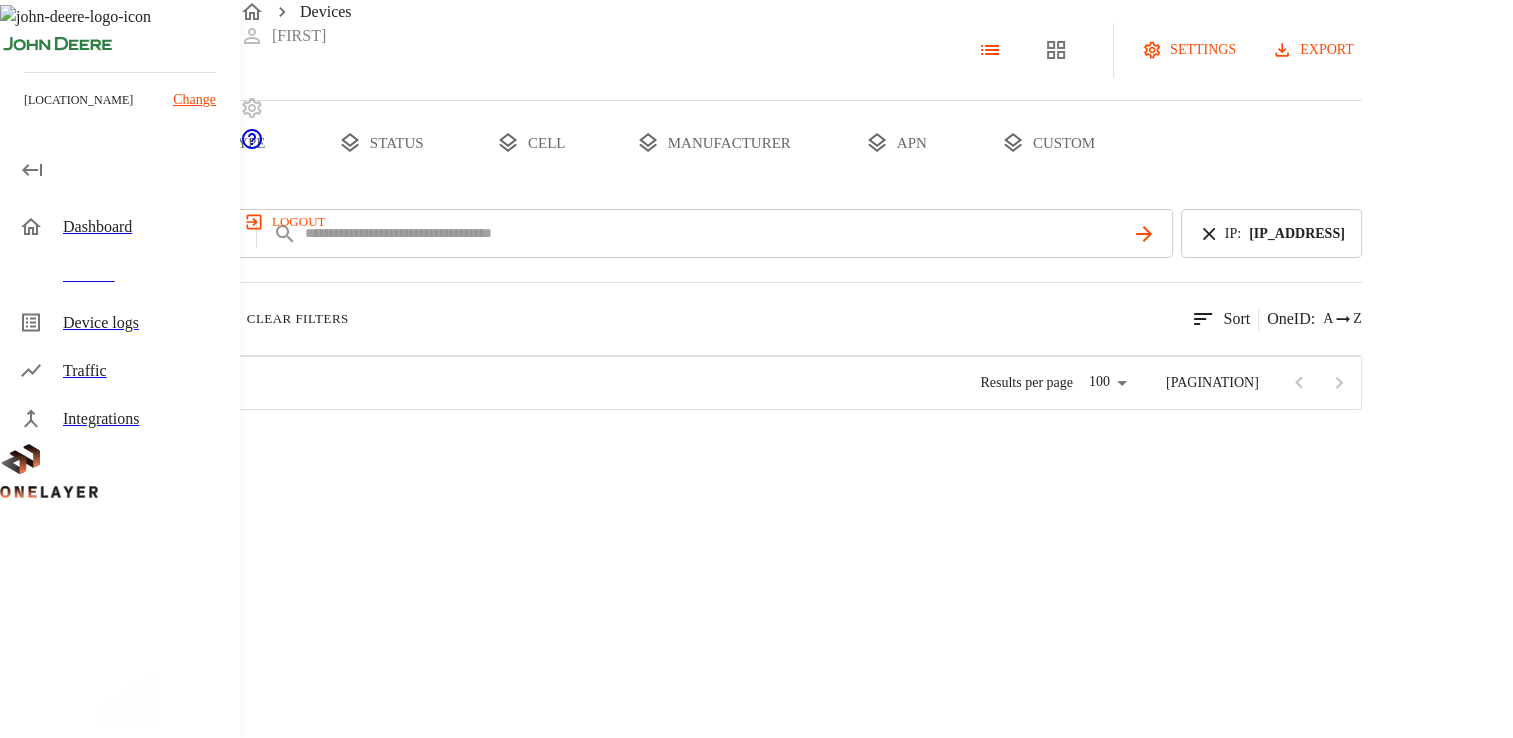 click on "eCell" at bounding box center (214, 495) 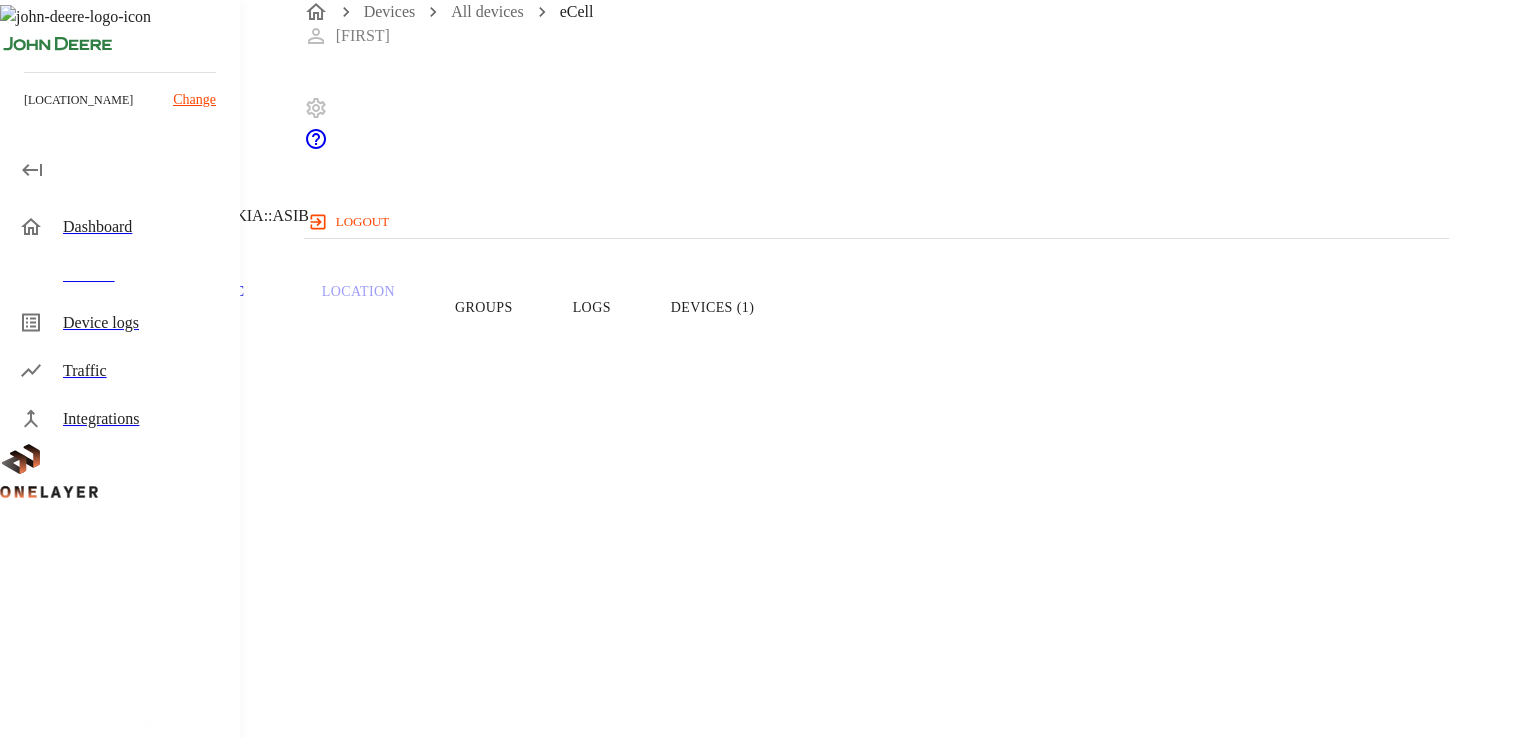 click on "Groups" at bounding box center (484, 307) 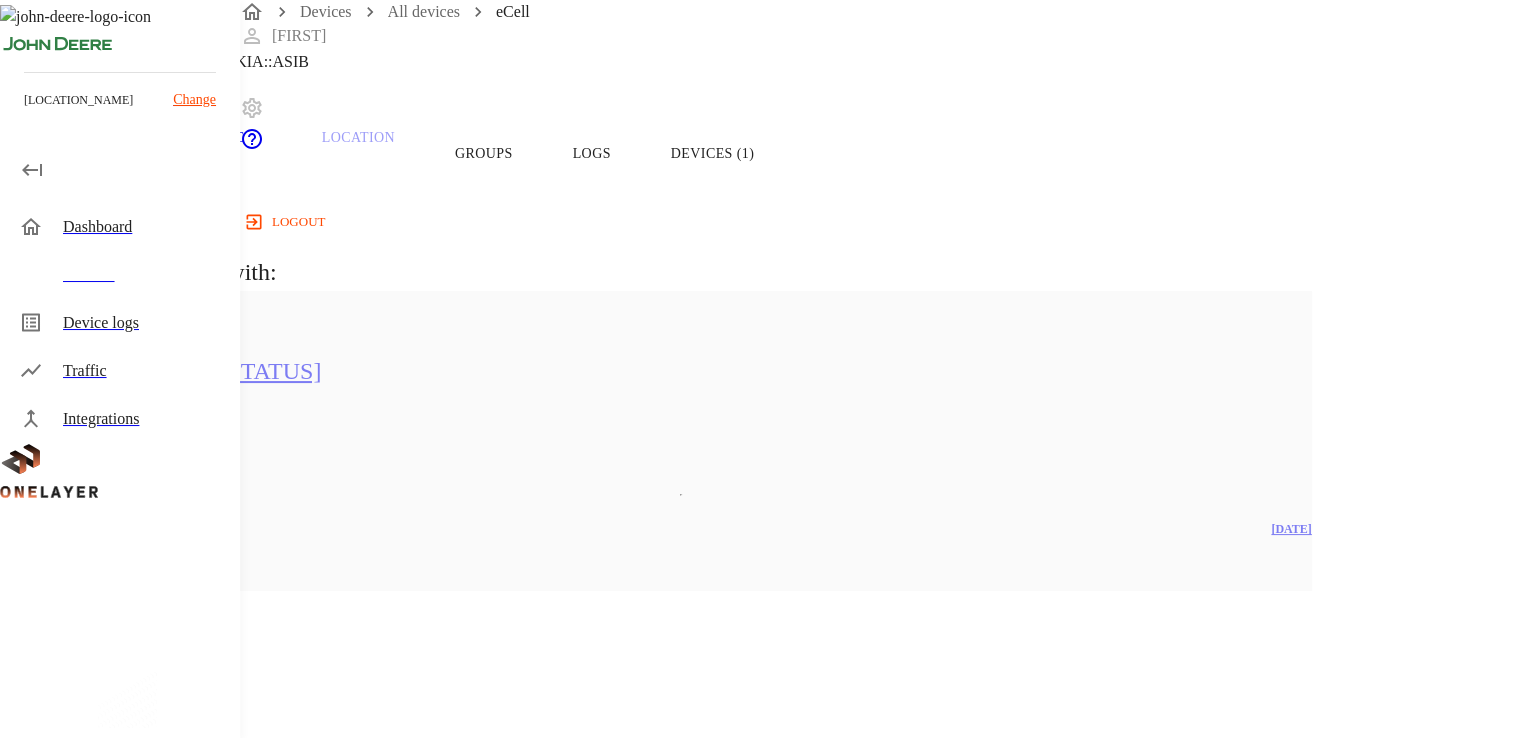 scroll, scrollTop: 155, scrollLeft: 0, axis: vertical 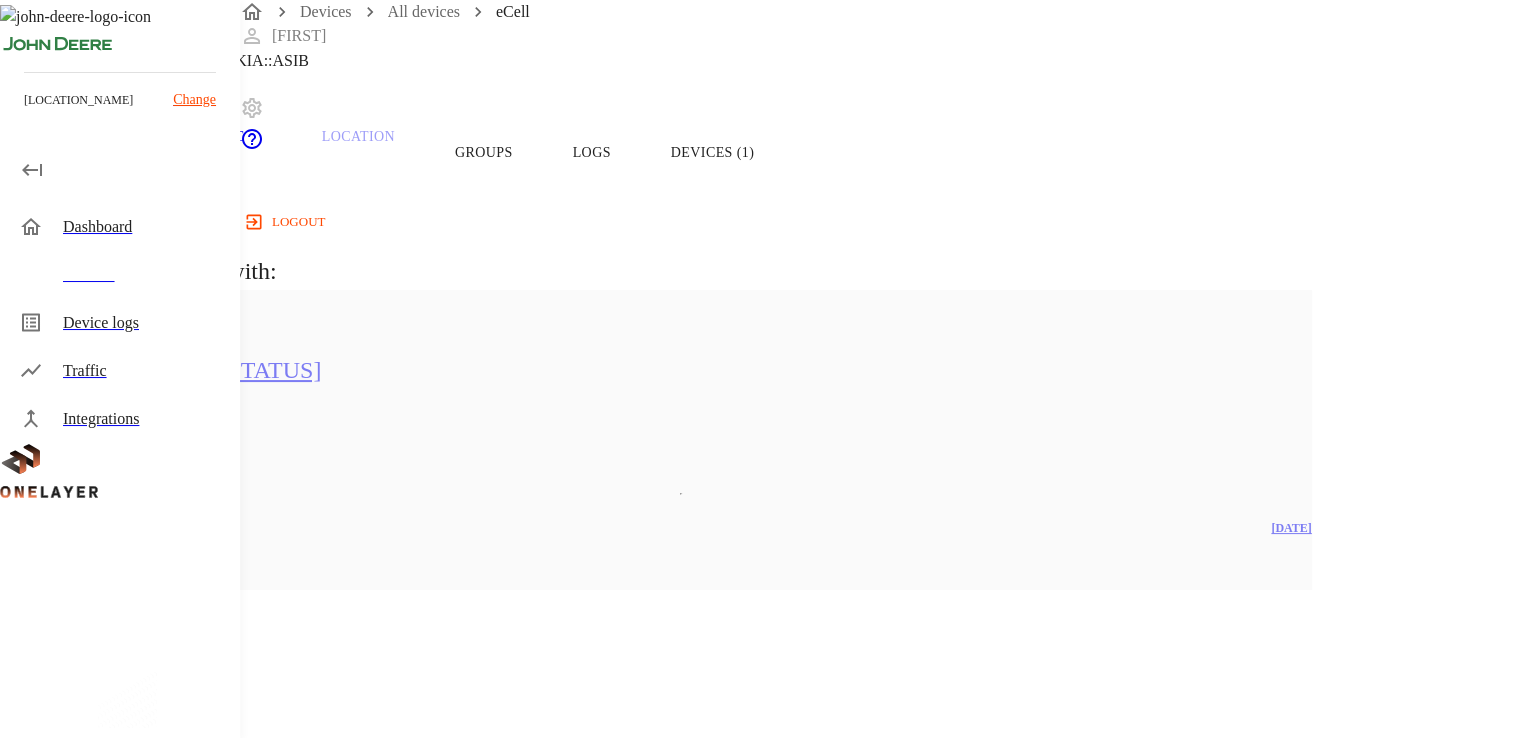 click on "Overview" at bounding box center (68, 152) 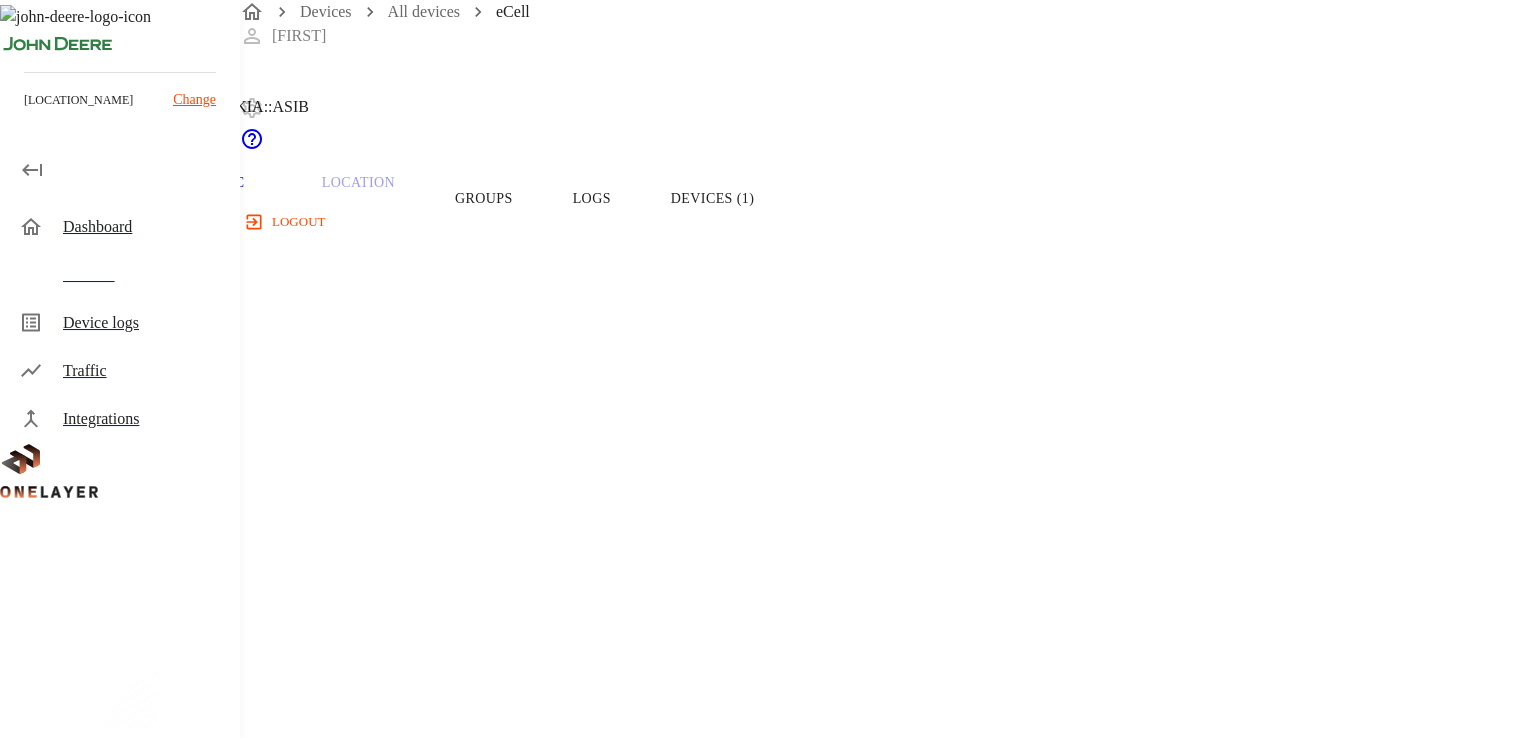 scroll, scrollTop: 0, scrollLeft: 0, axis: both 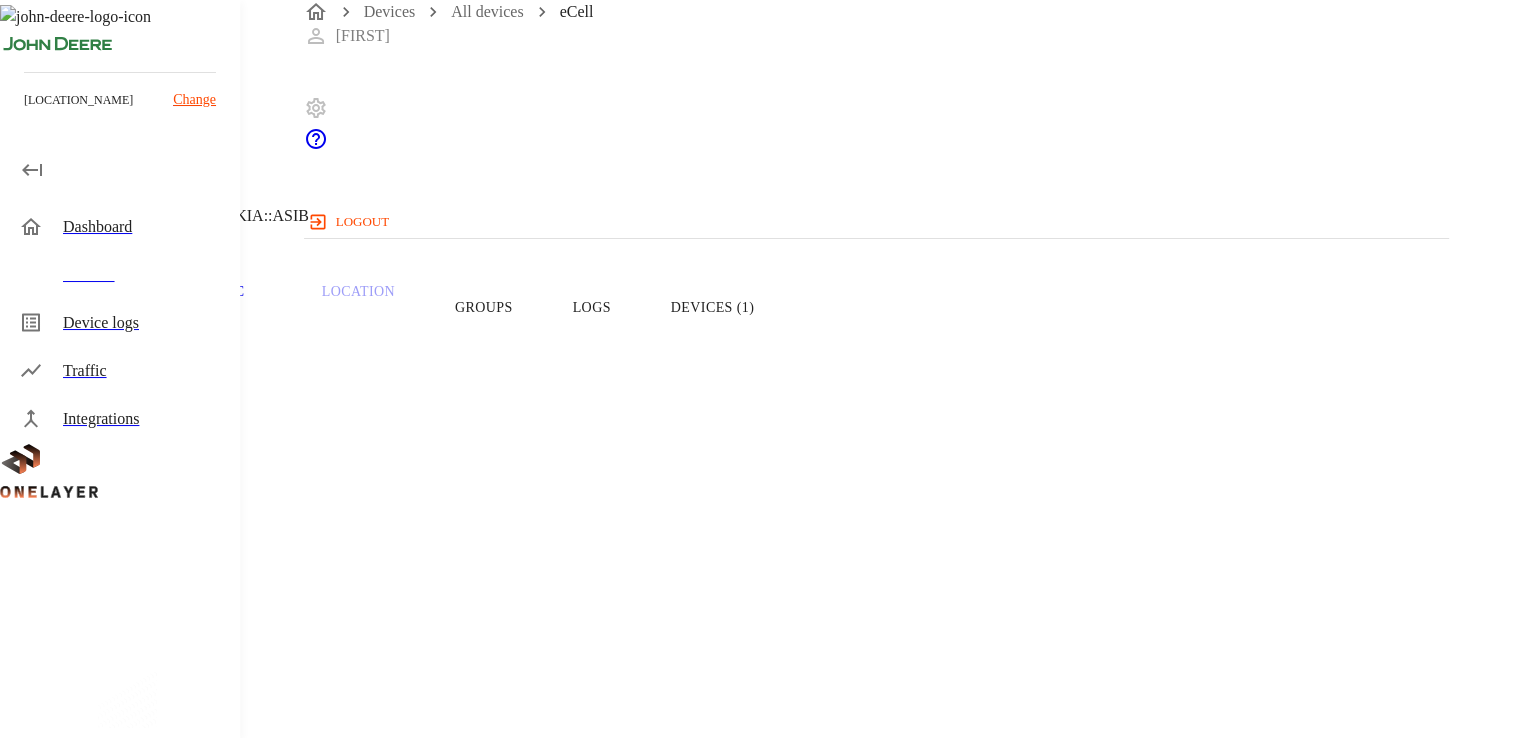 click on "eCell [IP_ADDRESS] #[HASH] Cell #[CELL_ID]::NOKIA::ASIB Overview Traffic Location Groups Logs Devices (1) Device Type: Cellular Router Manufacturer: MultiTech Model: eCell Modem: EG12-GT OneID : #[HASH] IMEI: [IMEI] OS Name: Linux IP address: [IP_ADDRESS] APN: OT IMSI: [IMSI] IMSI description: [IMSI_DESC] ICCID: [ICCID] Cell:  [CELL_NAME] #[CELL_ID]::NOKIA::ASIB Status: Active First seen: [DATE] [TIME] Last seen on network: Firmware: EG12GTPAR01A13M4G Current Band: N/A MSISDN: N/A PCI: N/A GPS Latitude: N/A GPS Longitude: N/A Temp: [TEMPERATURE]°F Is this device information spot-on? Share feedback Device historical data Last 24h Last 7 days Last 30 days Device State Active Online Offline [TIME] [TIME] [TIME] [TIME] [TIME] [TIME] [TIME] [TIME] [TIME] [TIME] [TIME] [TIME] [TIME] [TIME] [TIME] [TIME] [TIME] [TIME] [TIME] [TIME] [TIME] [TIME] [TIME] [TIME] Recent Activity Logs [DATE] [TIME] Cell changed from to [DATE] [TIME] Cell to" at bounding box center [756, 1546] 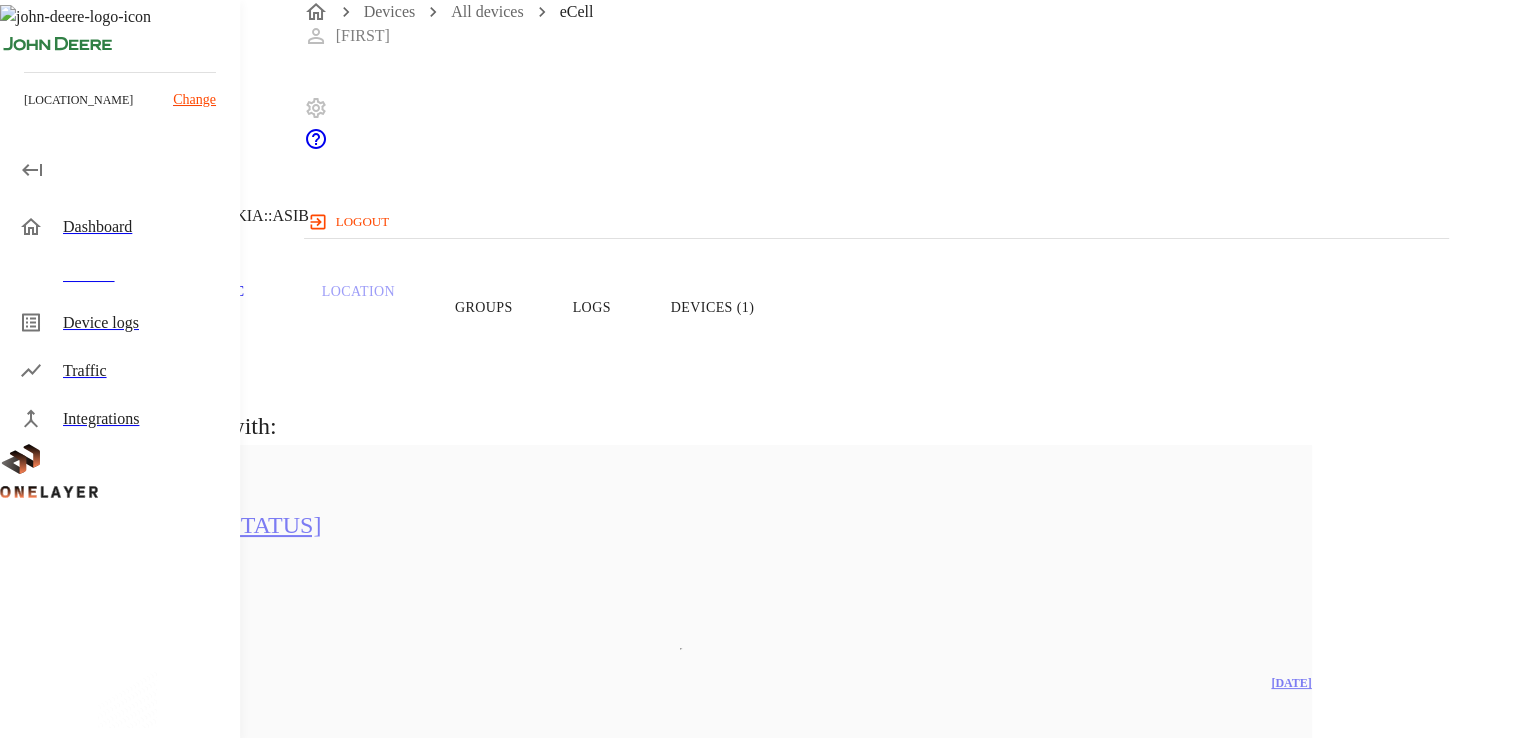 scroll, scrollTop: 155, scrollLeft: 0, axis: vertical 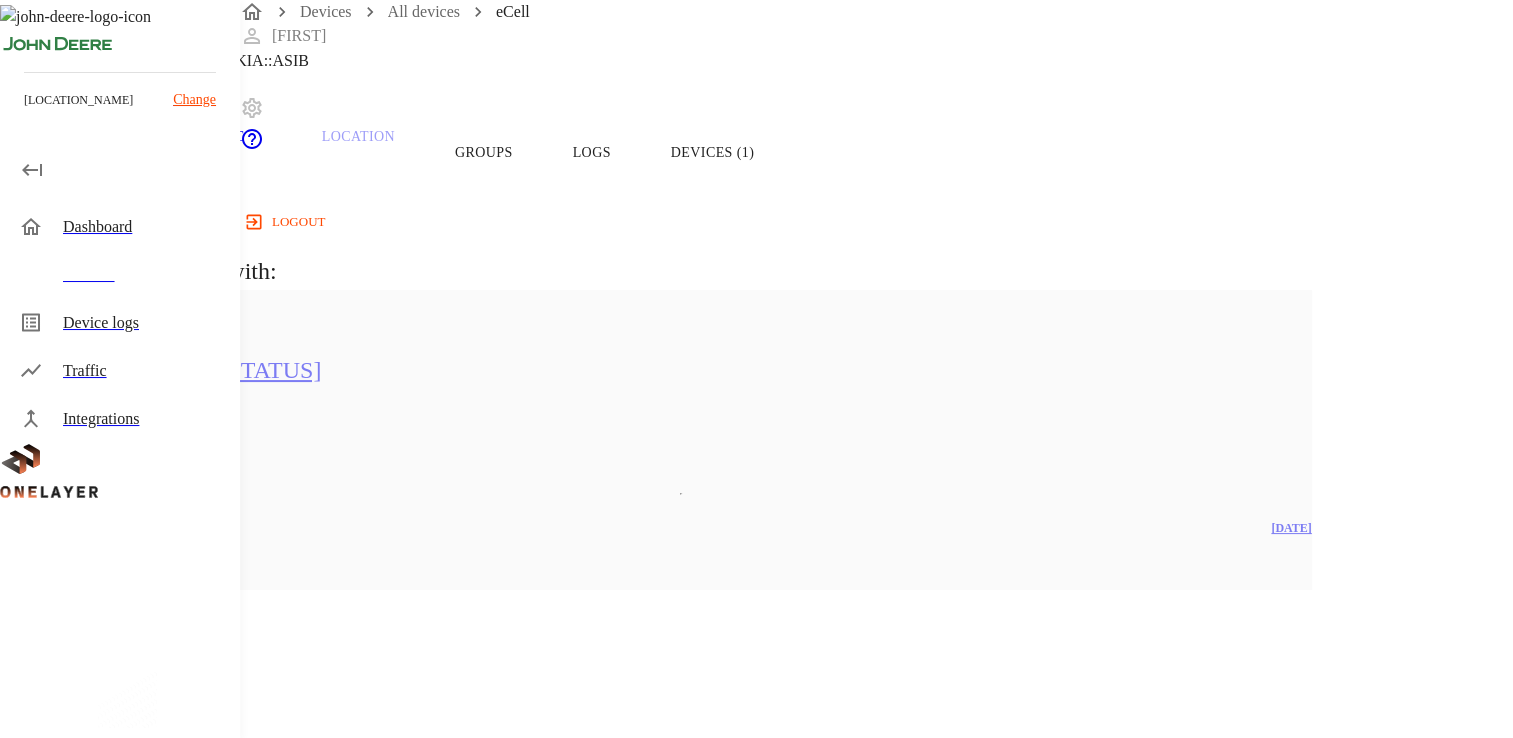 click on "Overview" at bounding box center [68, 152] 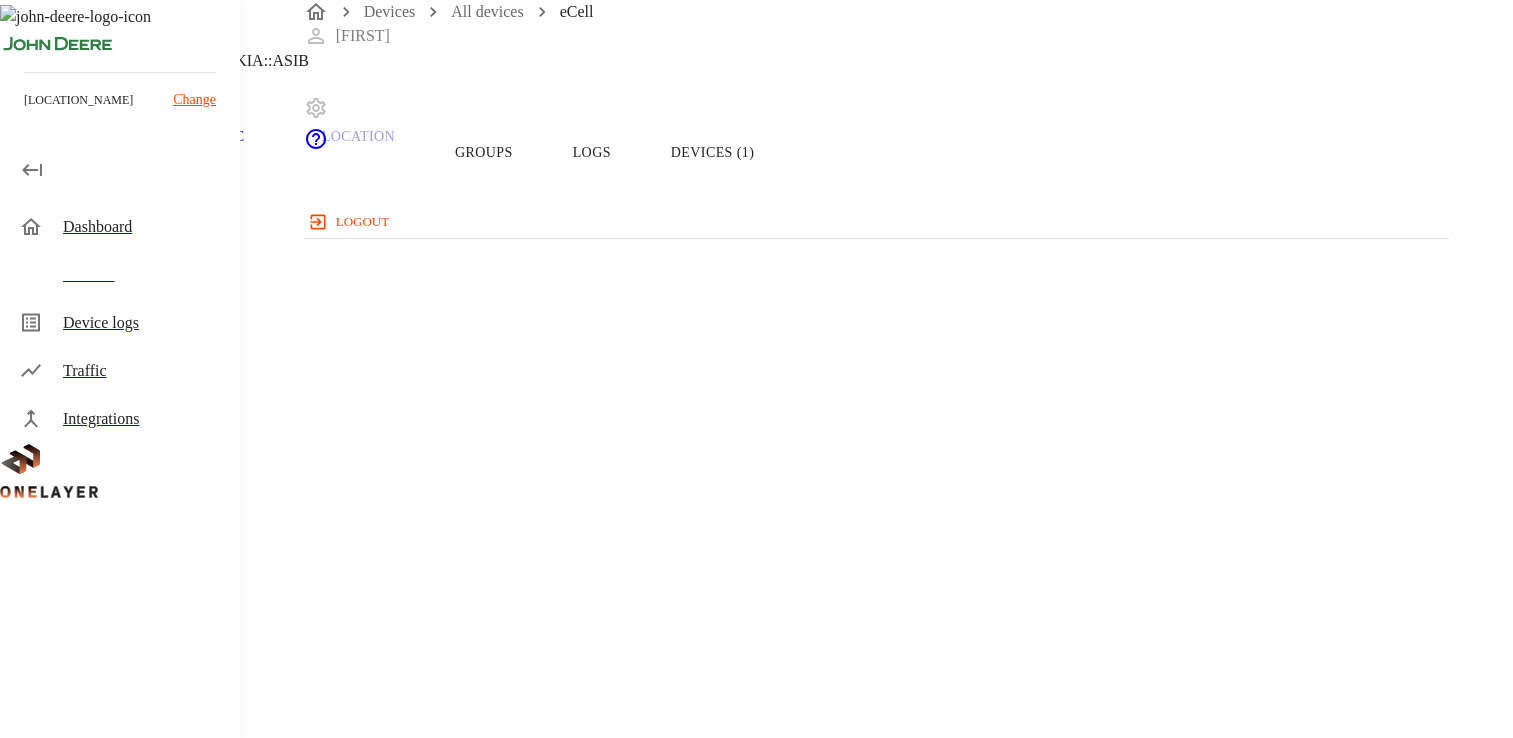 scroll, scrollTop: 0, scrollLeft: 0, axis: both 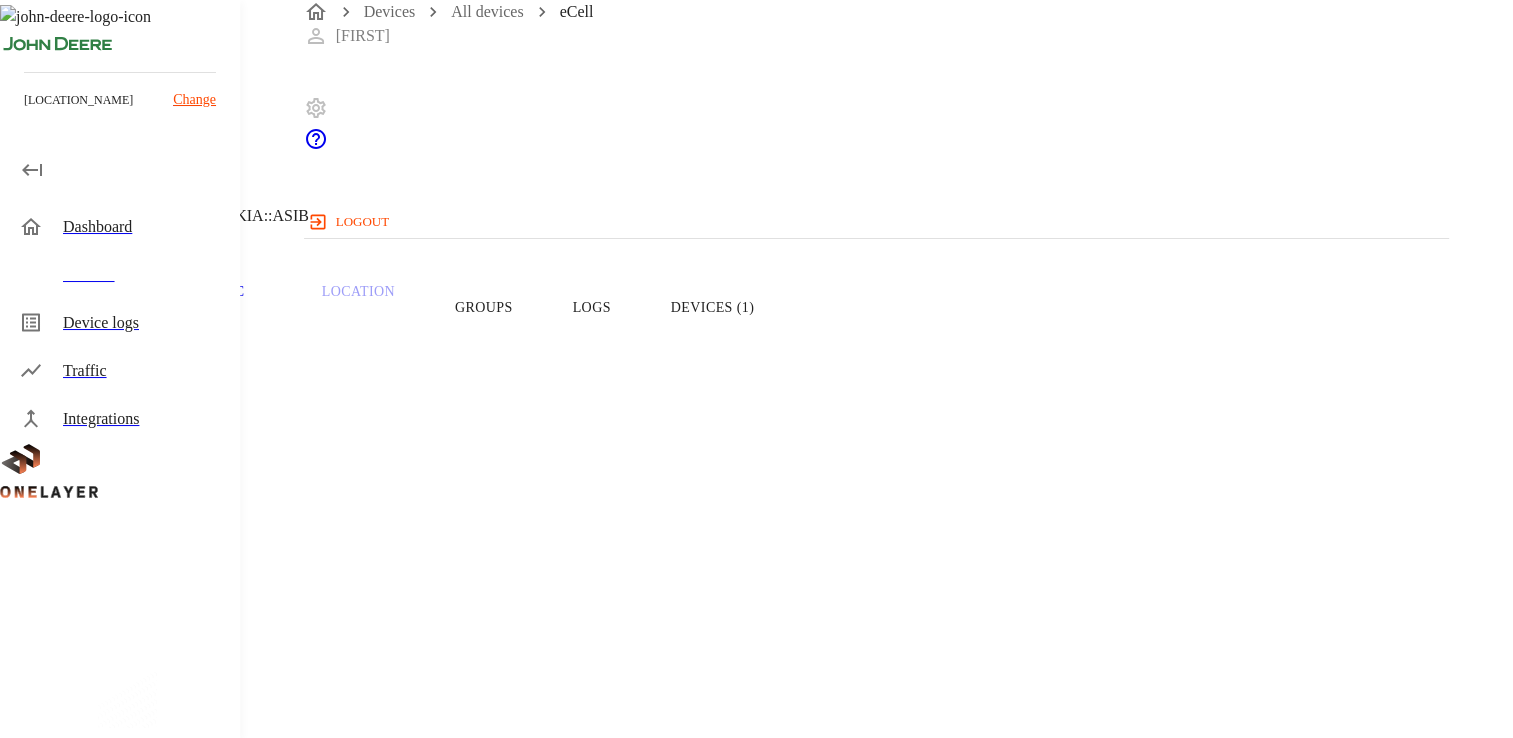 click on "eCell [IP_ADDRESS] #[HASH] Cell #[CELL_ID]::NOKIA::ASIB" at bounding box center (681, 122) 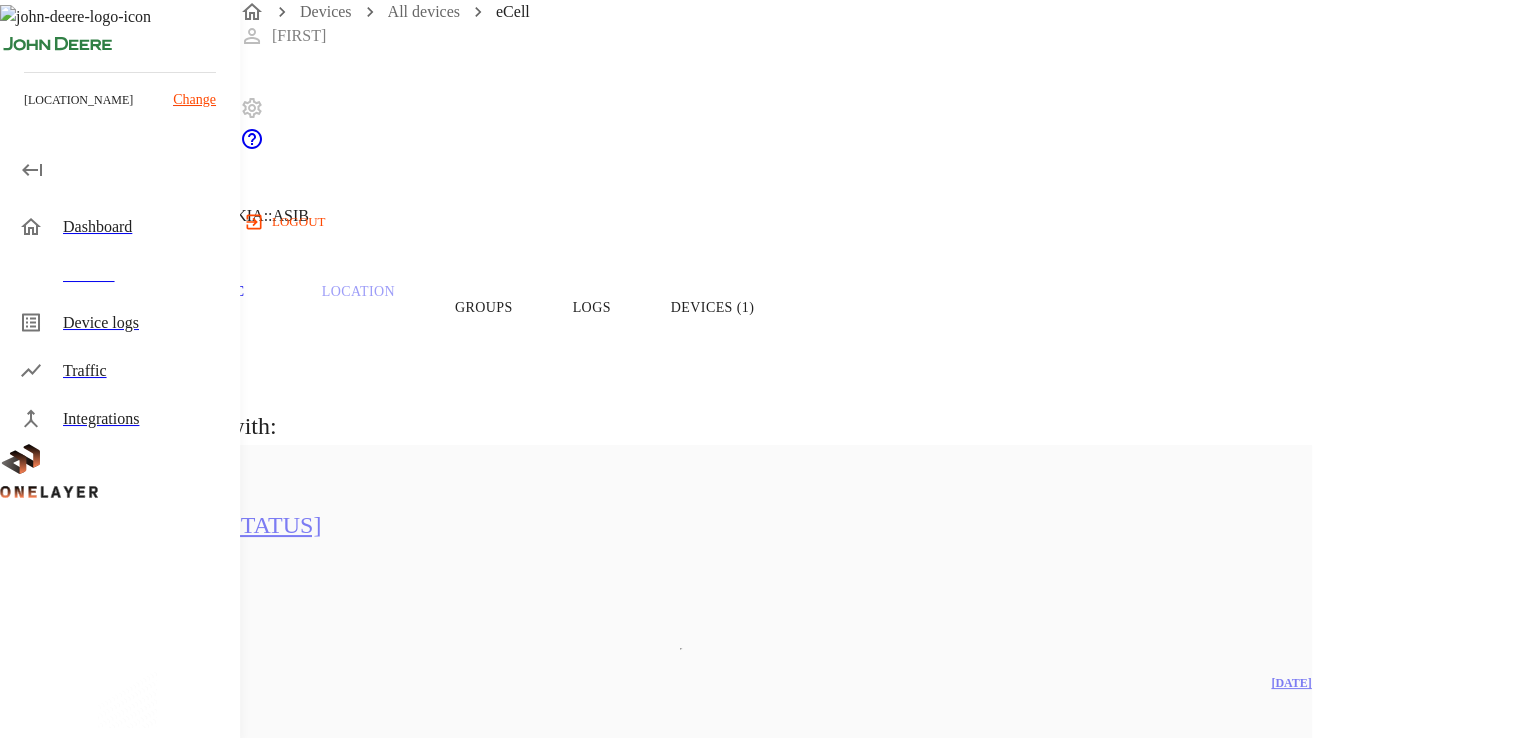 scroll, scrollTop: 155, scrollLeft: 0, axis: vertical 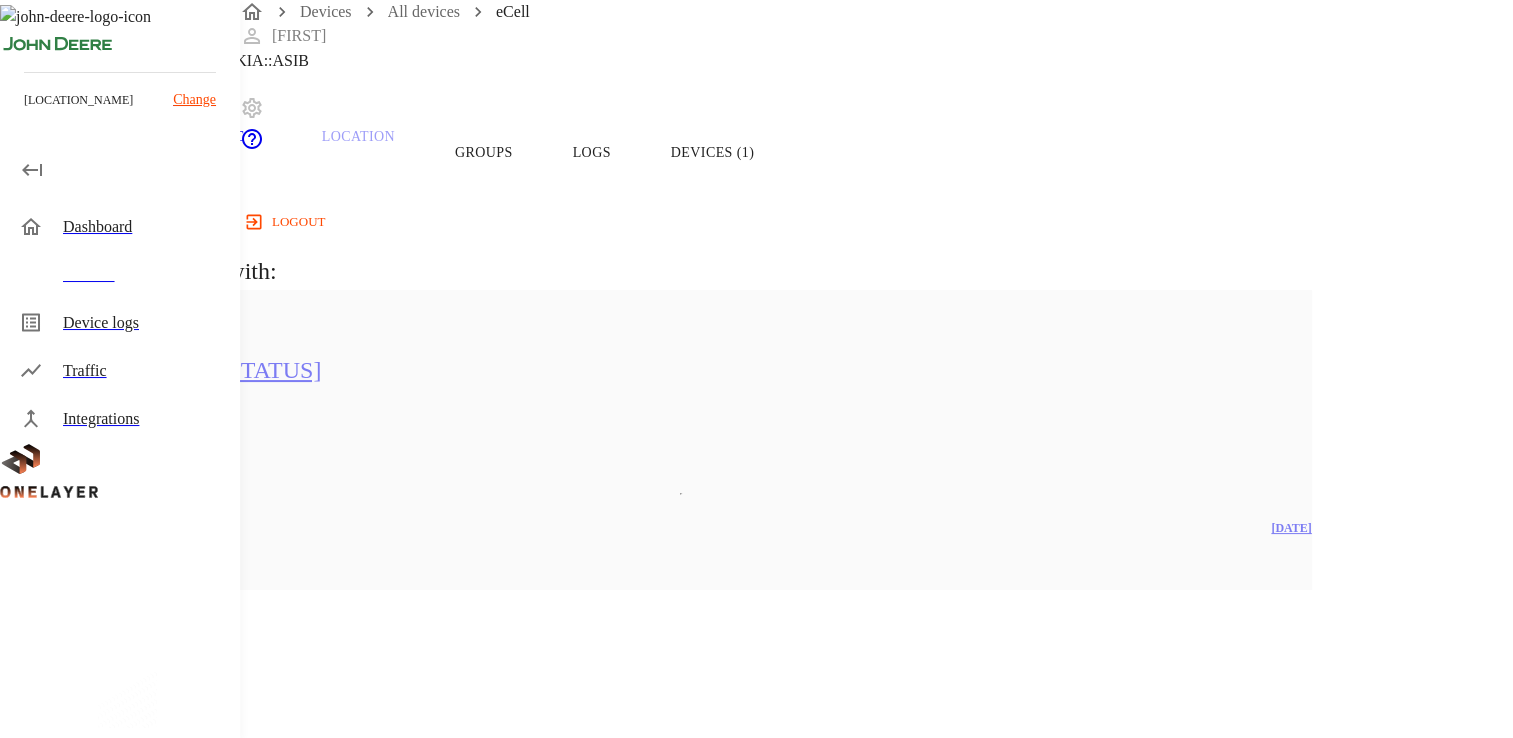 click on "Overview" at bounding box center (68, 152) 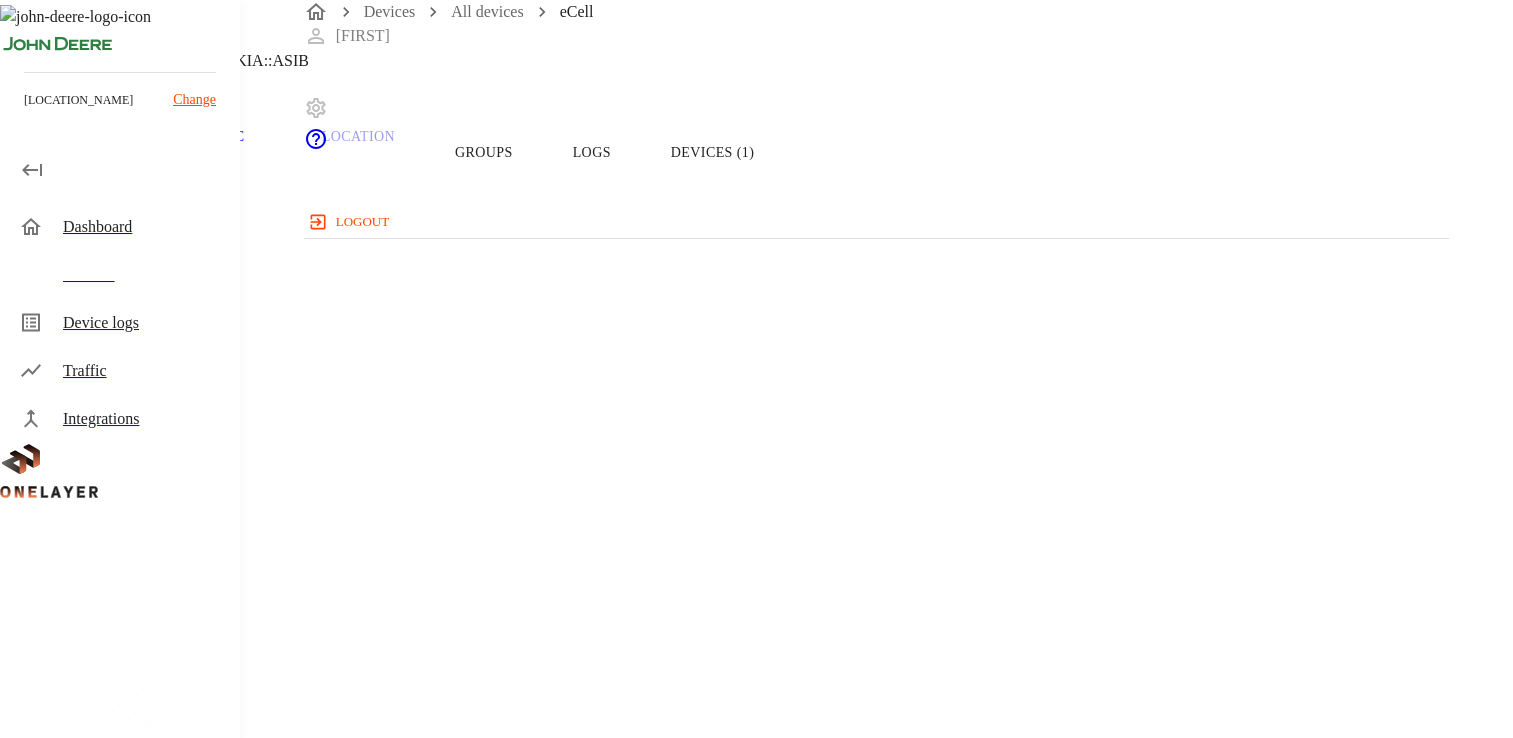 scroll, scrollTop: 0, scrollLeft: 0, axis: both 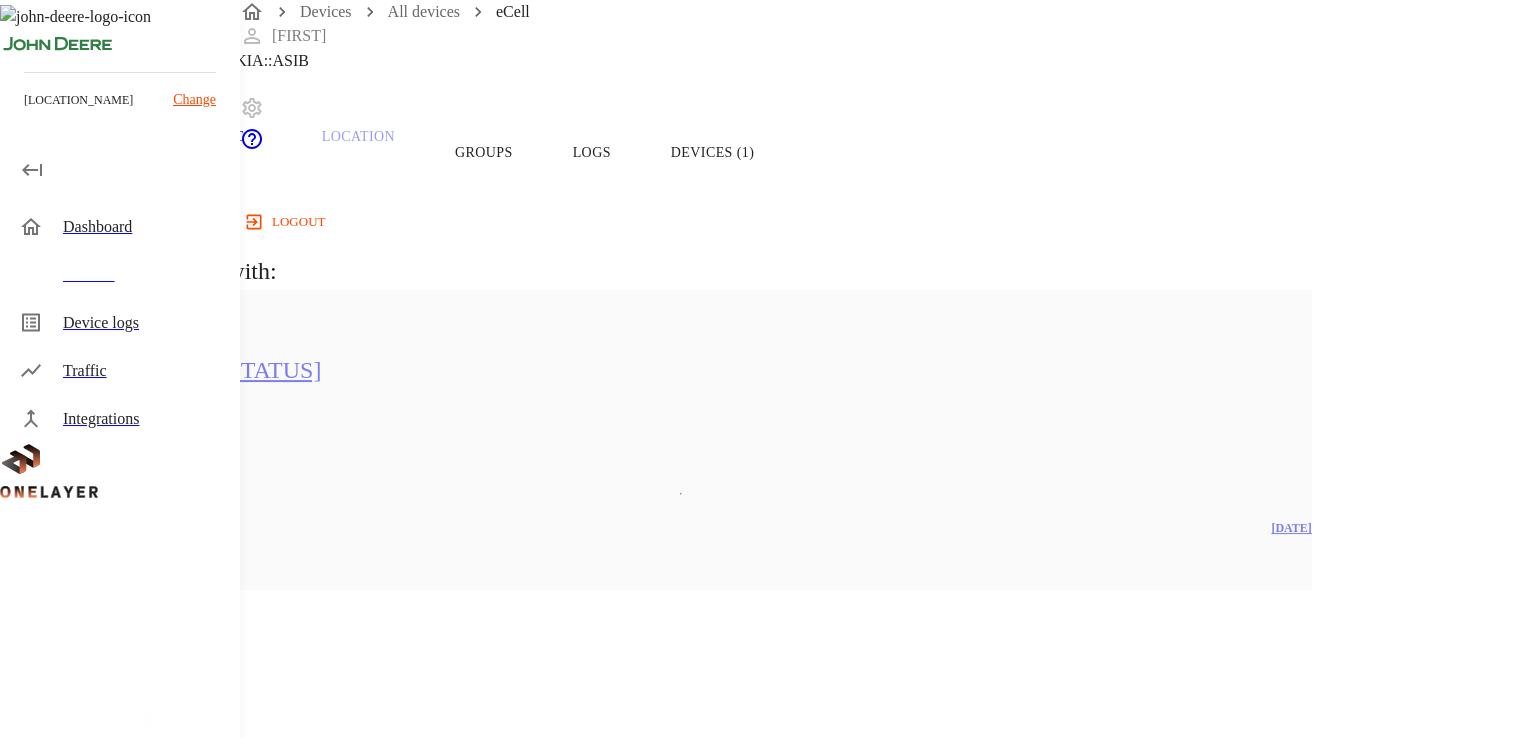 click on "Overview" at bounding box center (68, 152) 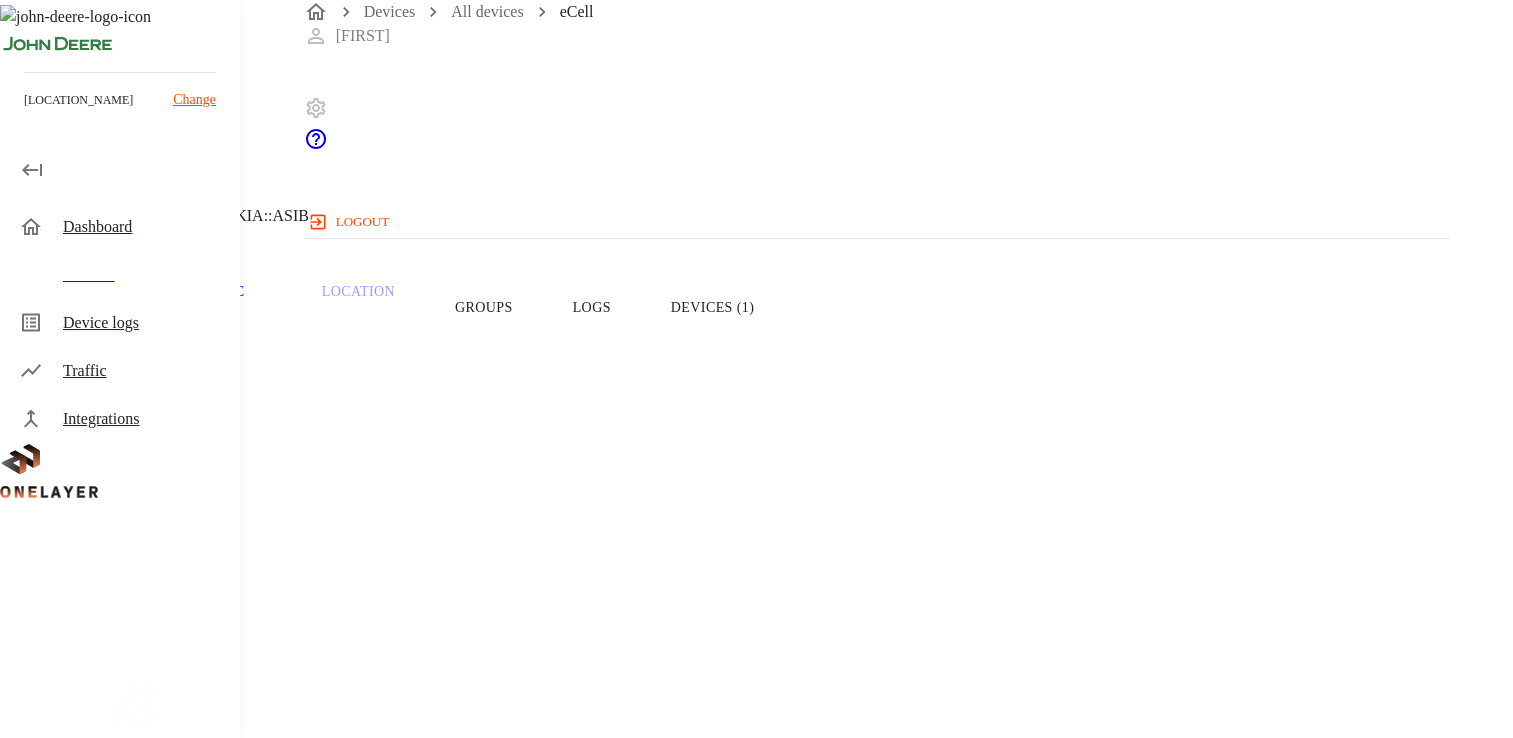 scroll, scrollTop: 100, scrollLeft: 0, axis: vertical 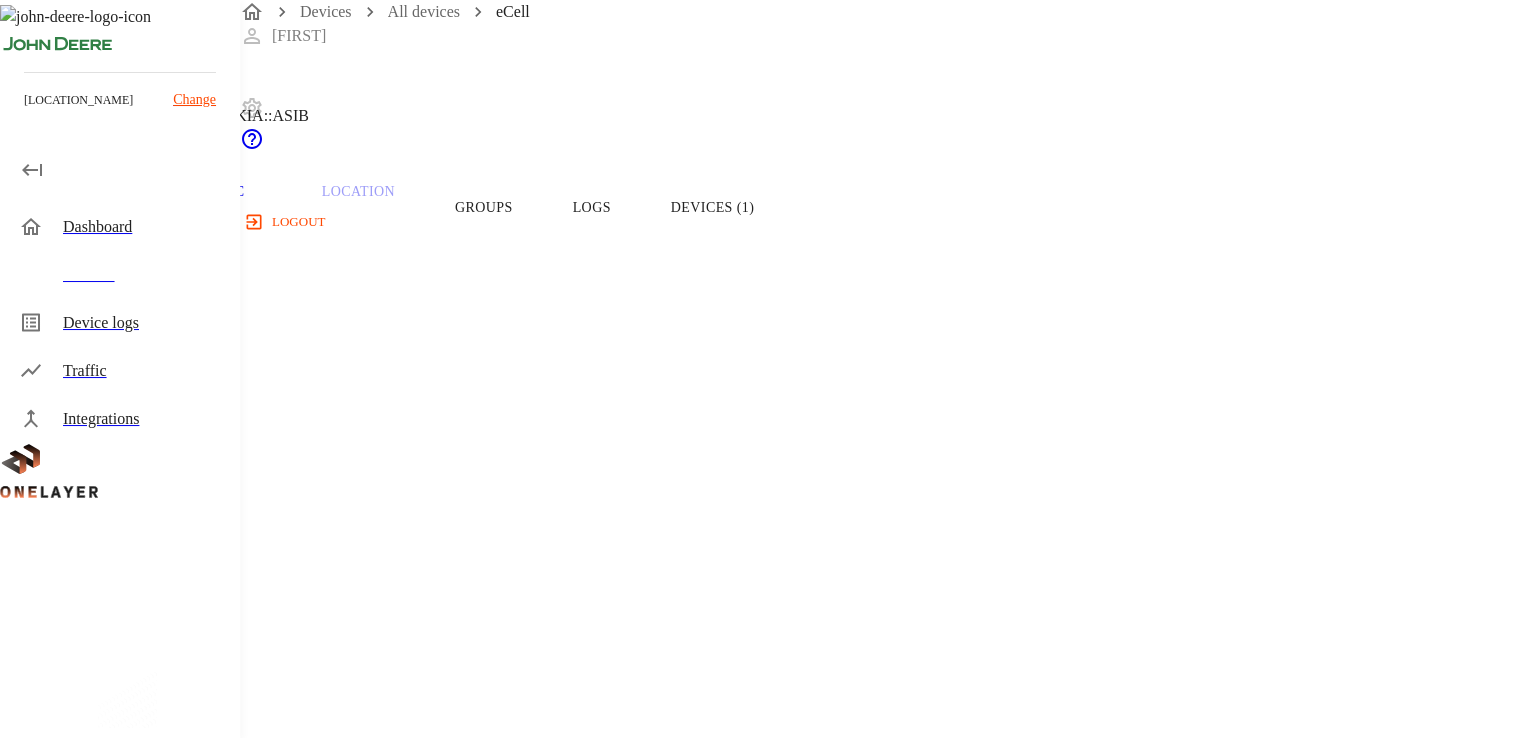 type 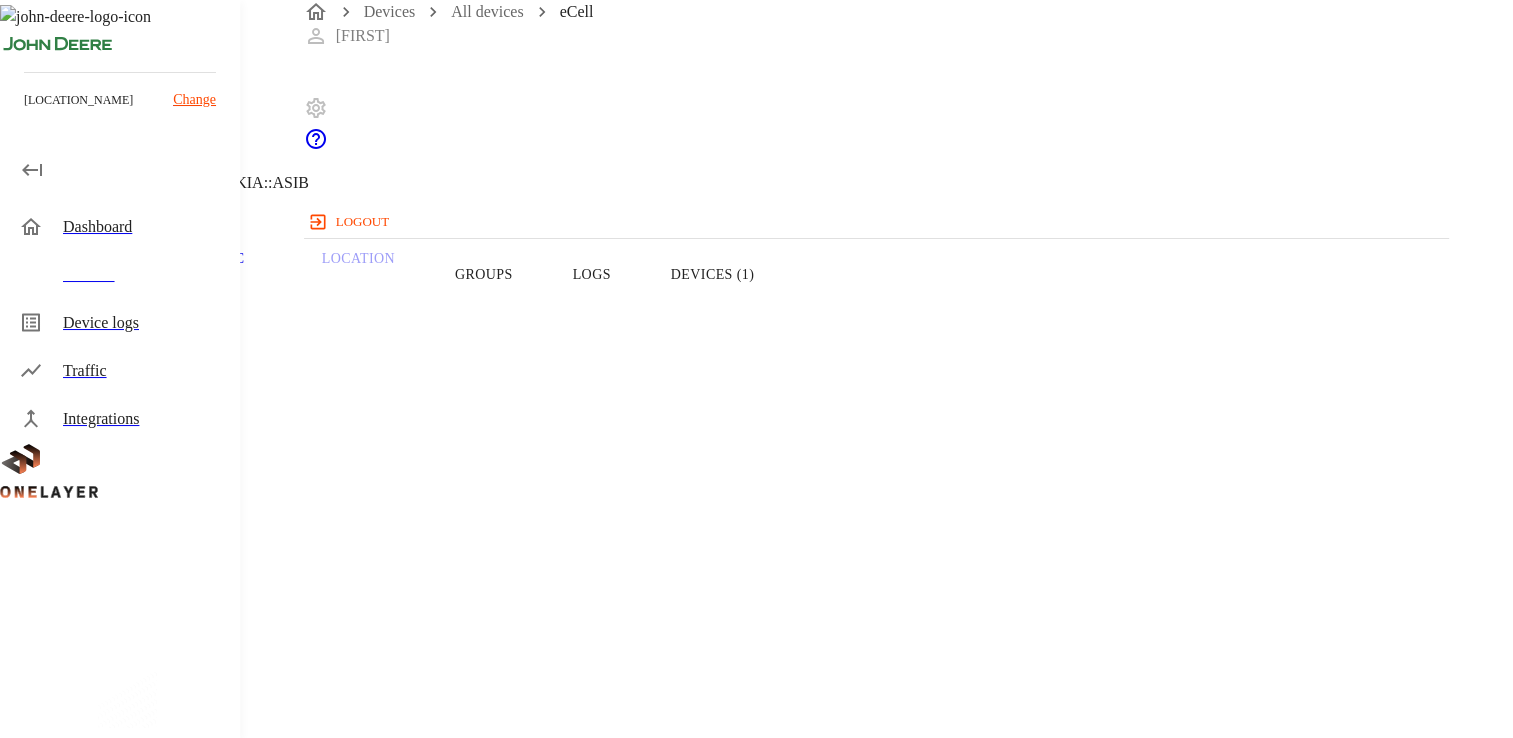 scroll, scrollTop: 0, scrollLeft: 0, axis: both 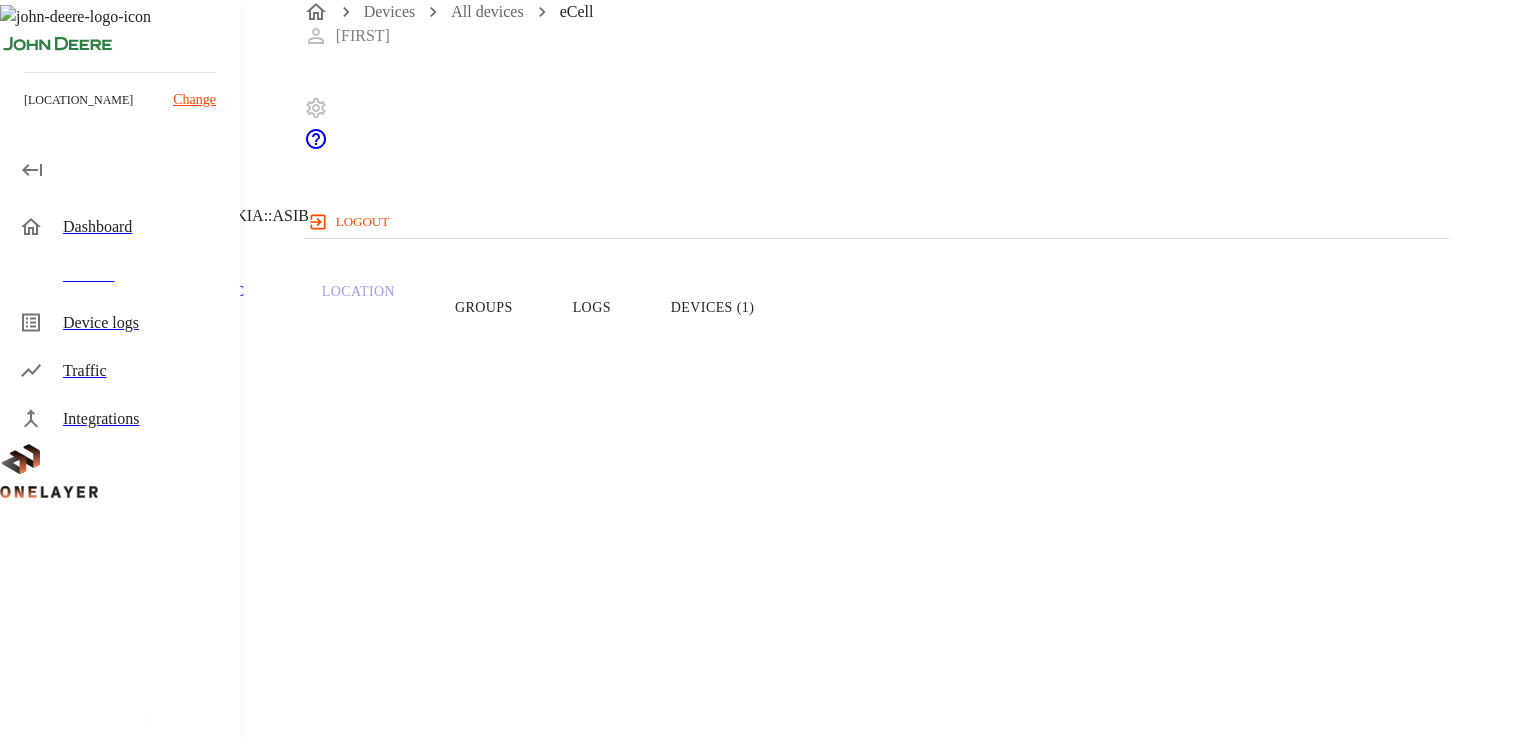 click on "eCell [IP_ADDRESS] #[HASH] Cell #[CELL_ID]::NOKIA::ASIB" at bounding box center (681, 122) 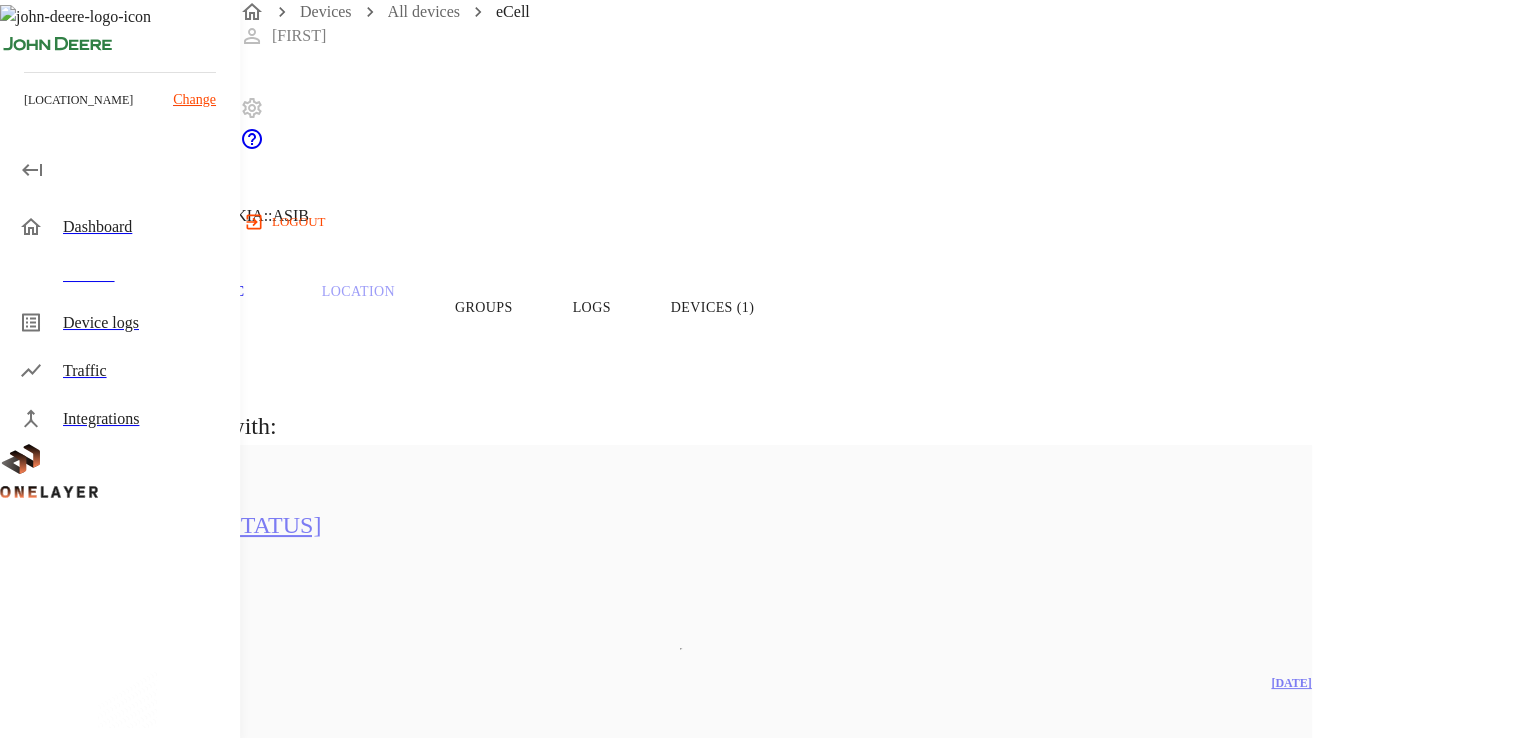 scroll, scrollTop: 155, scrollLeft: 0, axis: vertical 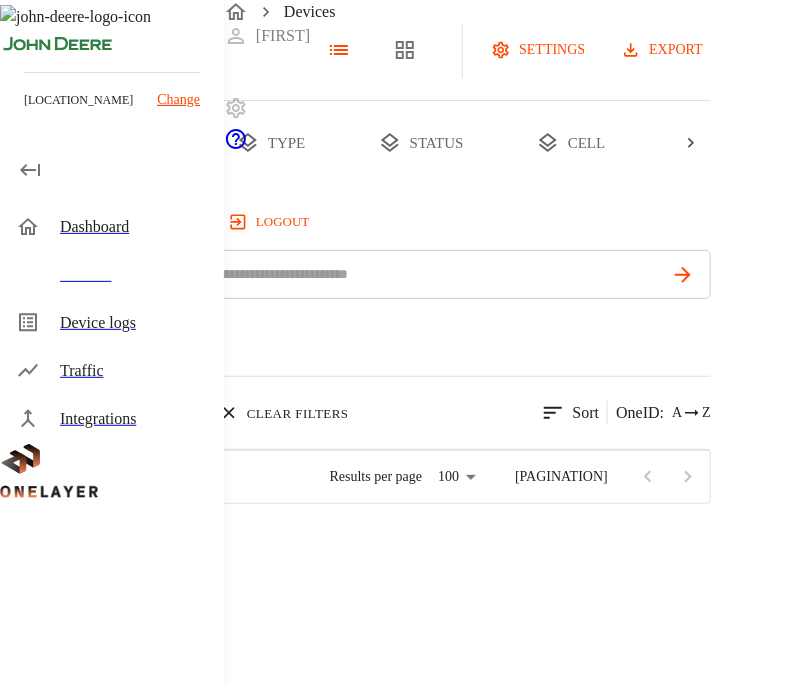 click 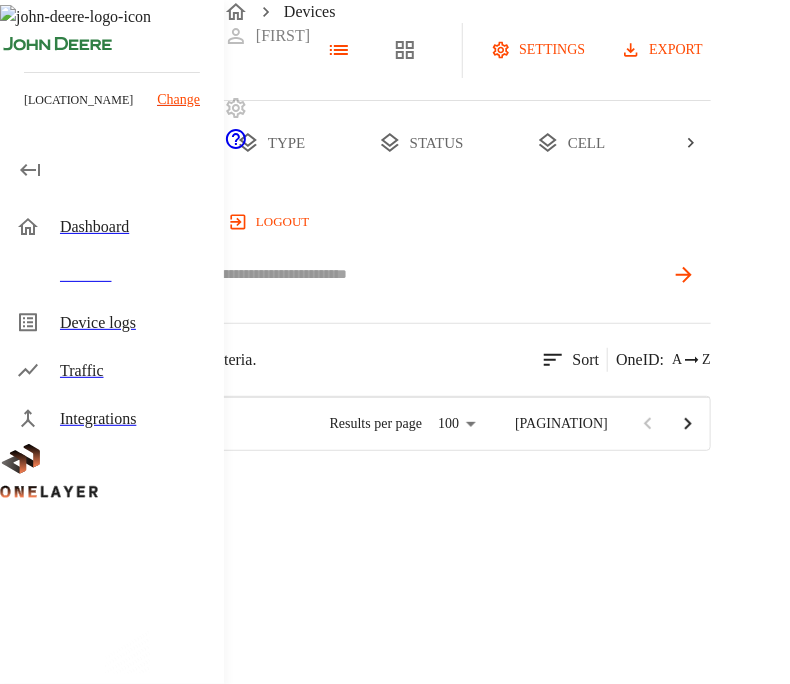 click on "IP [MASKED_DATA]" at bounding box center (355, 274) 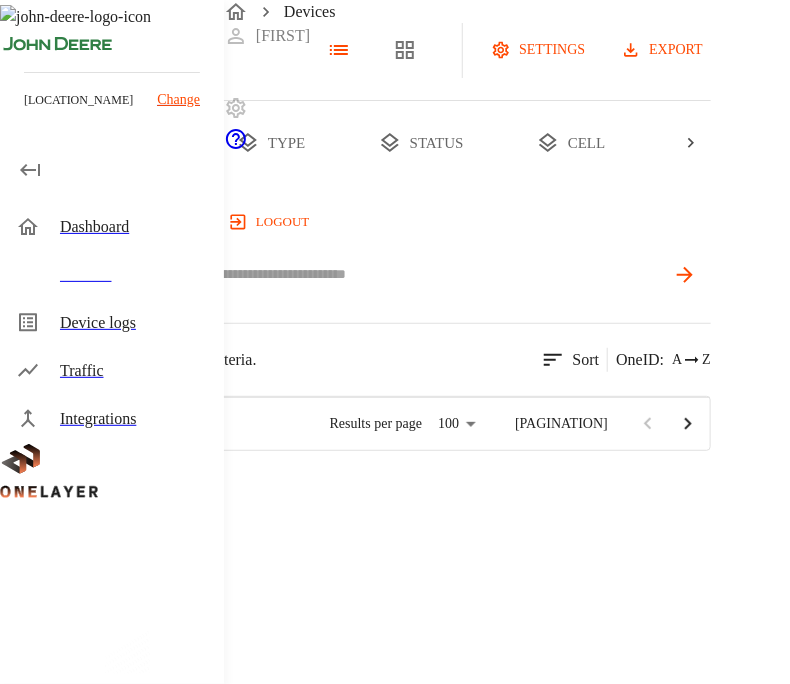 click at bounding box center (411, 274) 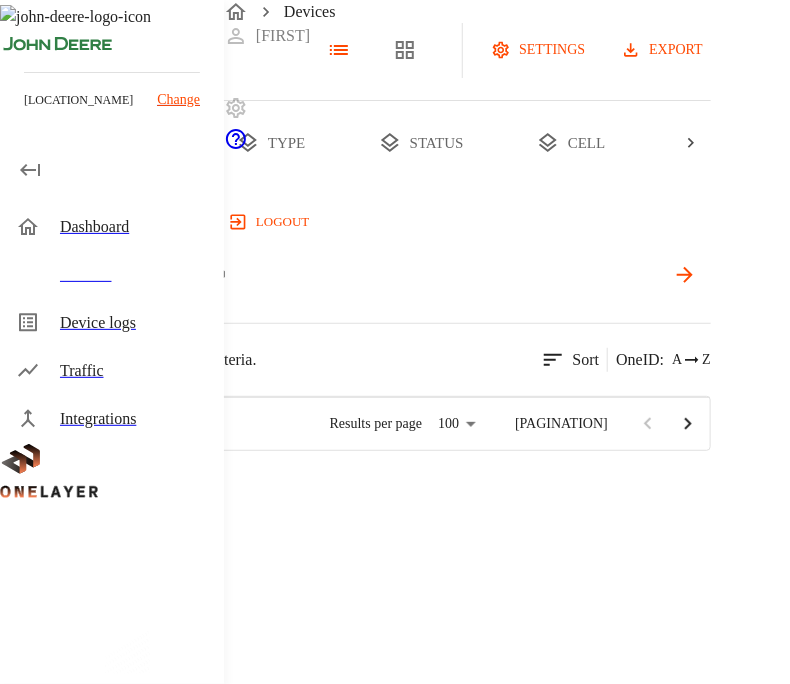 type 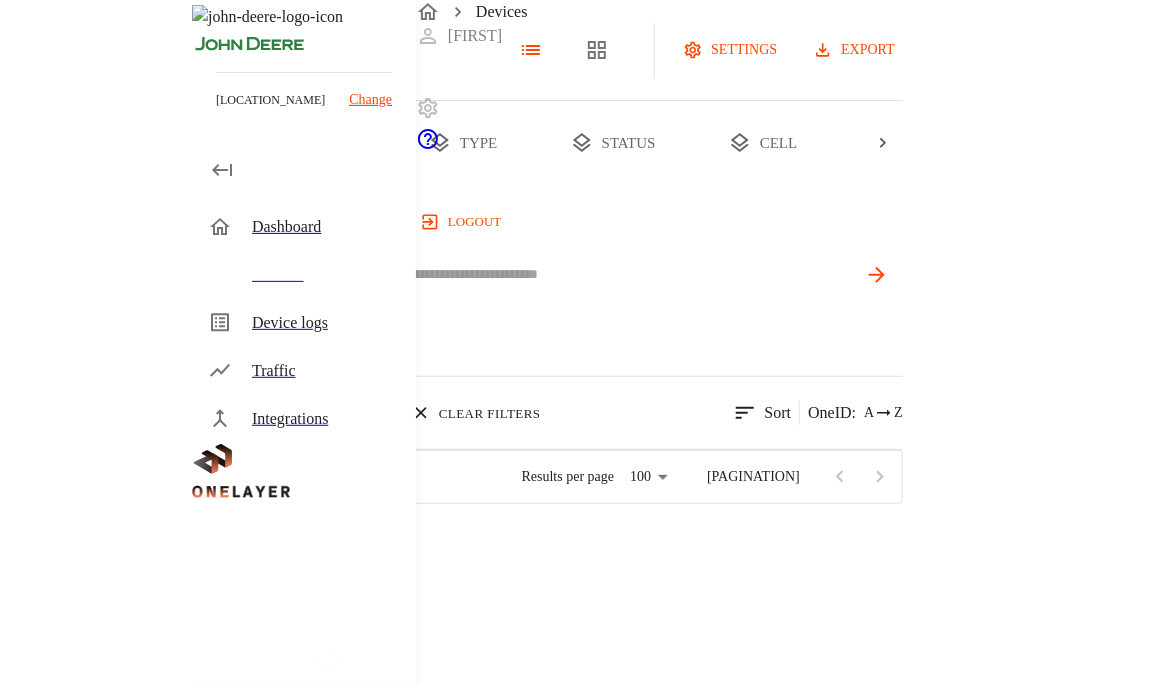 scroll, scrollTop: 16, scrollLeft: 11, axis: both 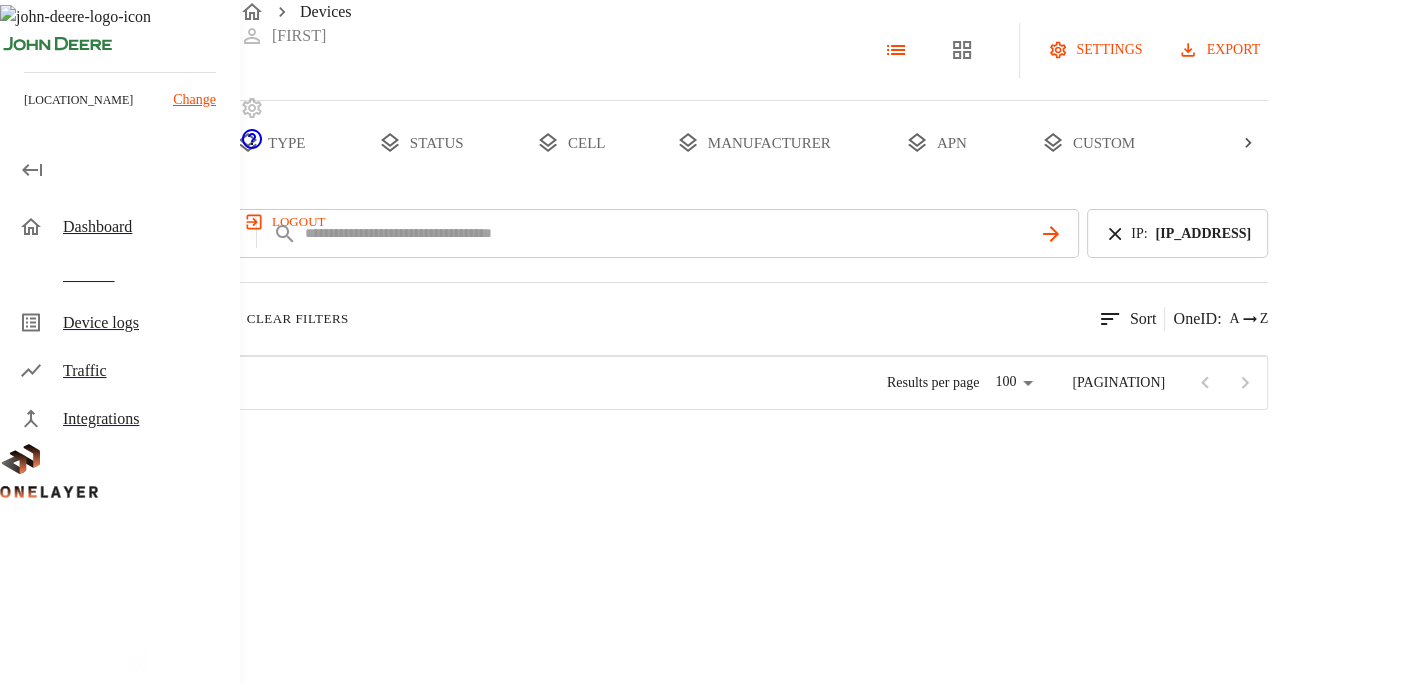 click on "eCell" at bounding box center [202, 423] 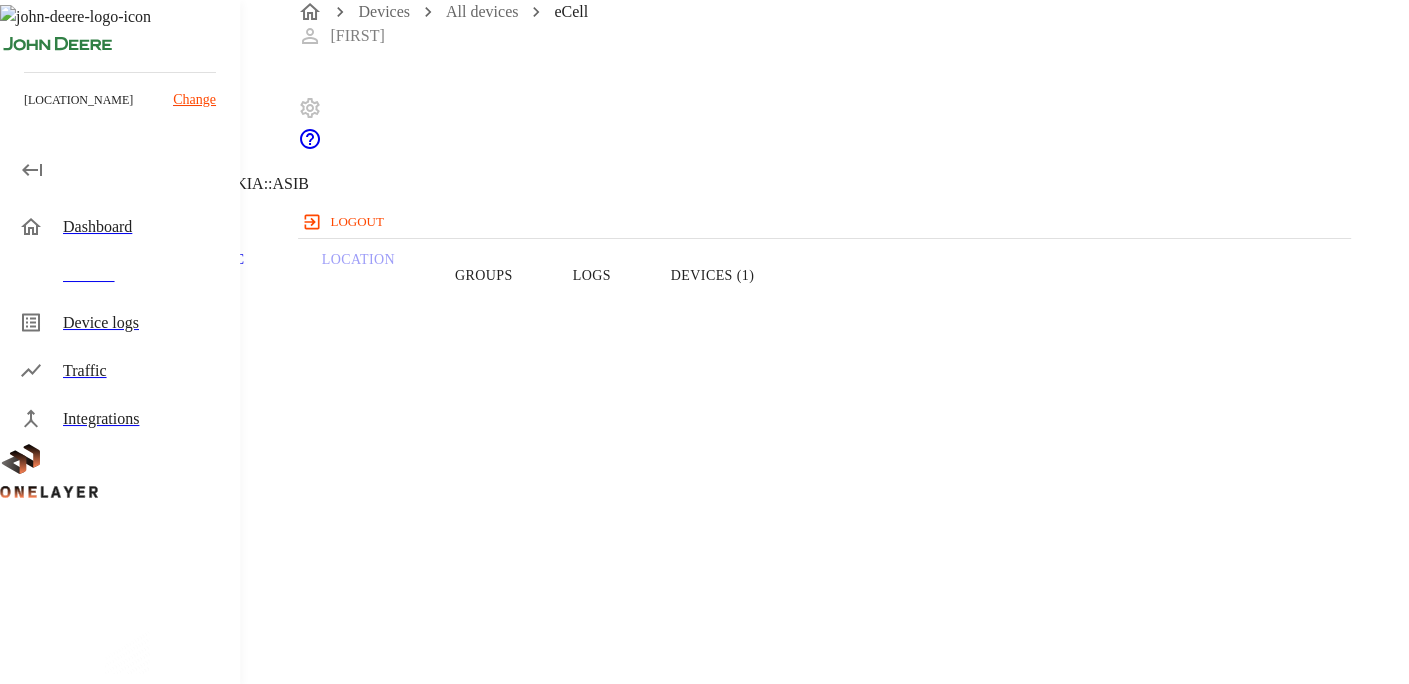 scroll, scrollTop: 0, scrollLeft: 0, axis: both 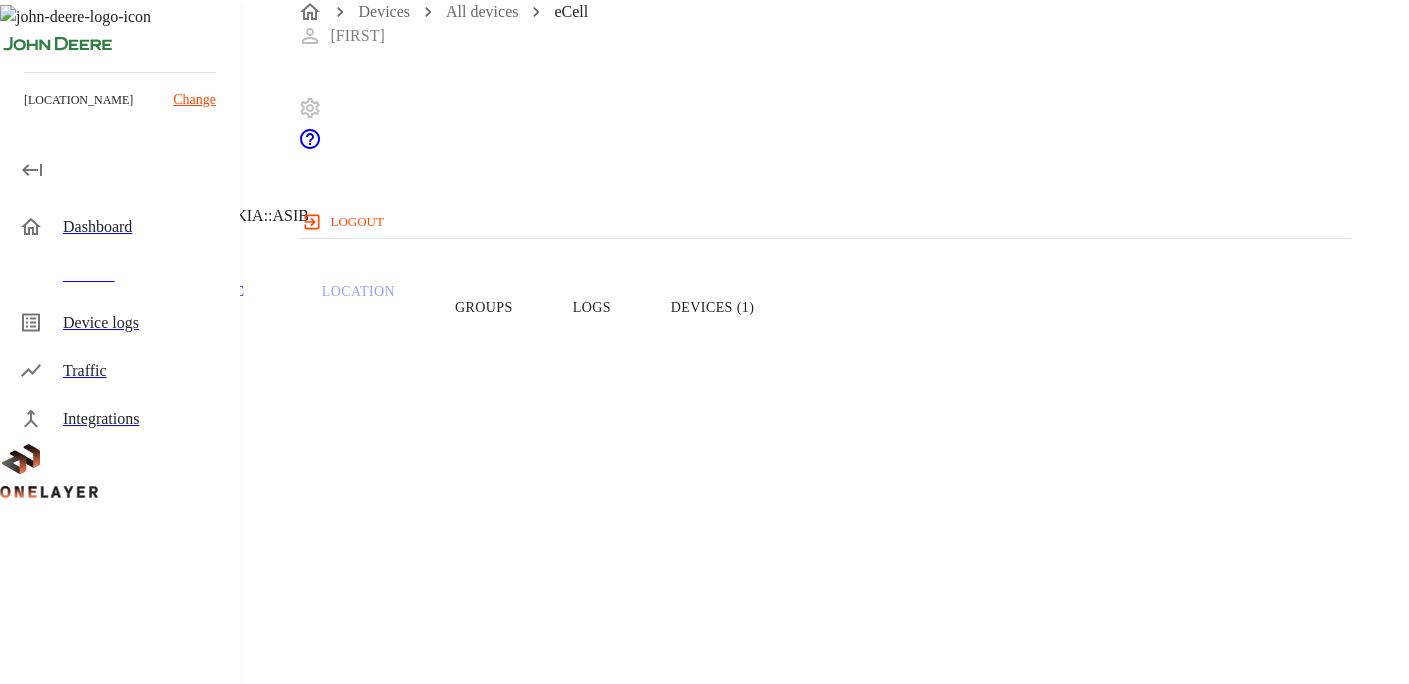 click on "Groups" at bounding box center (484, 307) 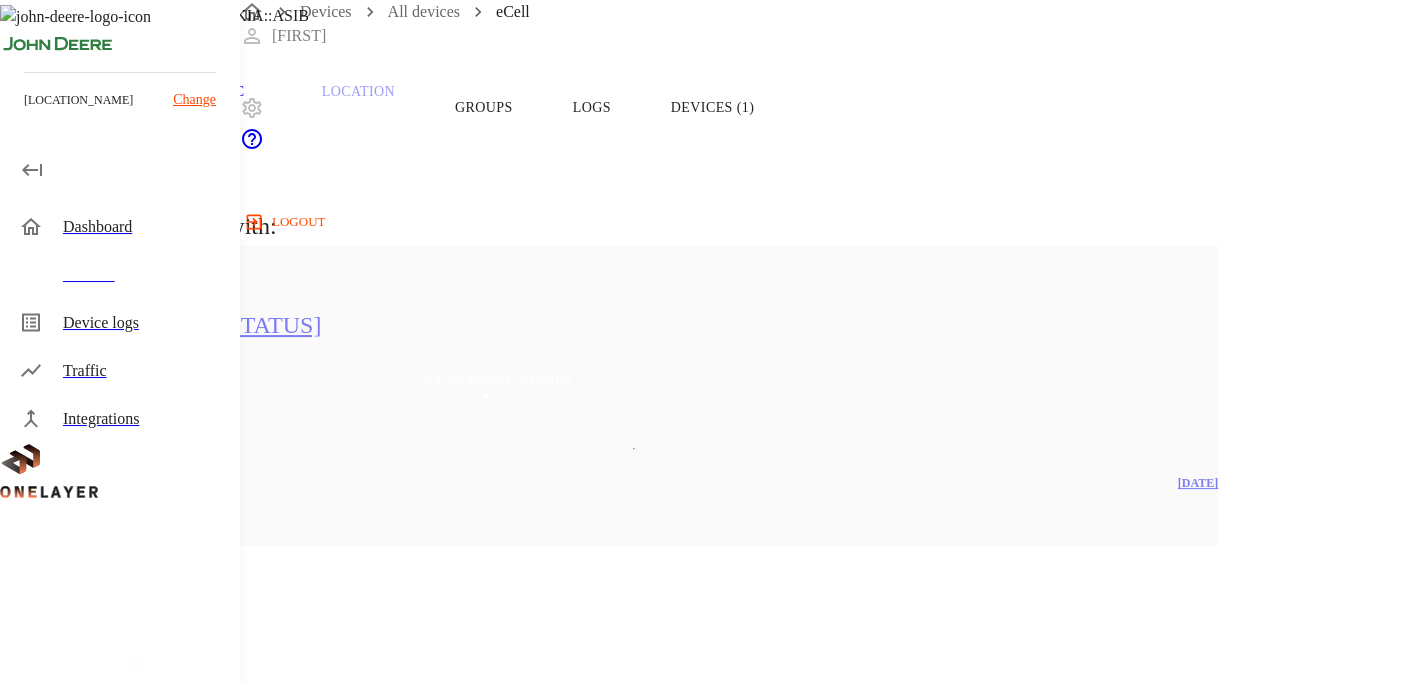 scroll, scrollTop: 100, scrollLeft: 0, axis: vertical 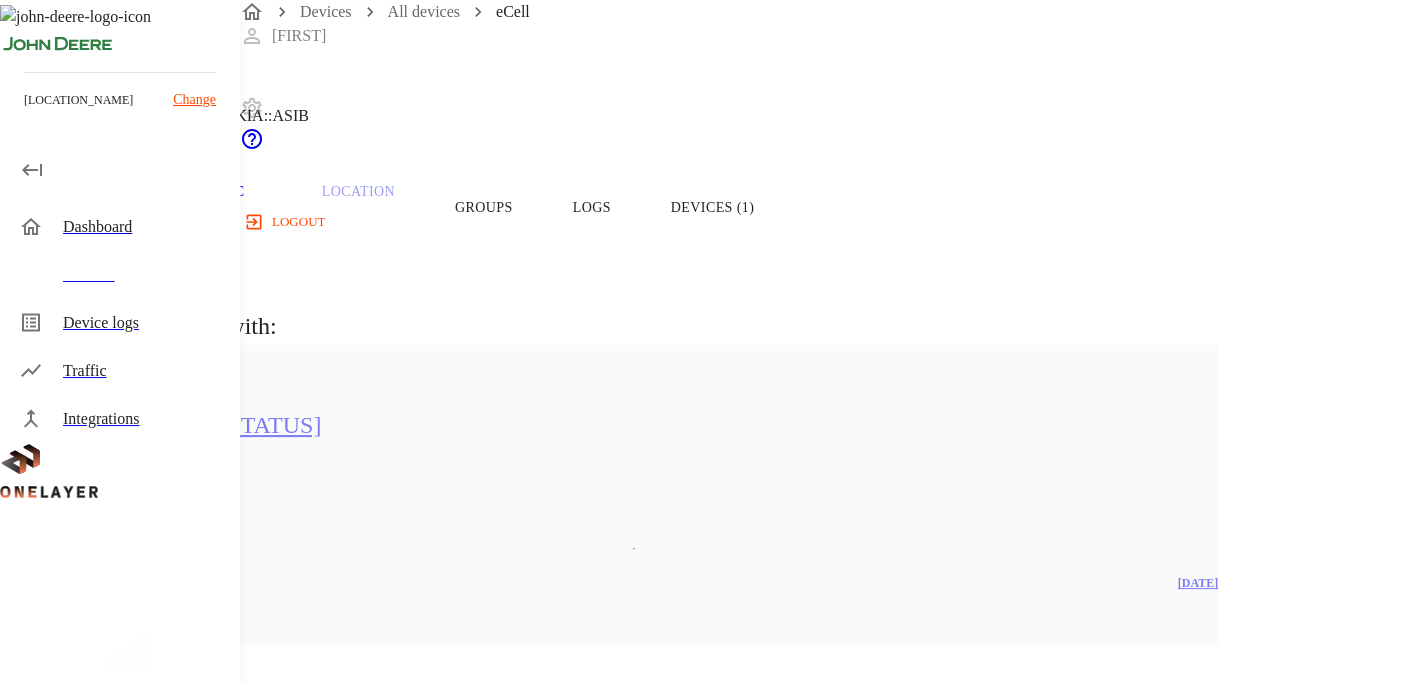 click 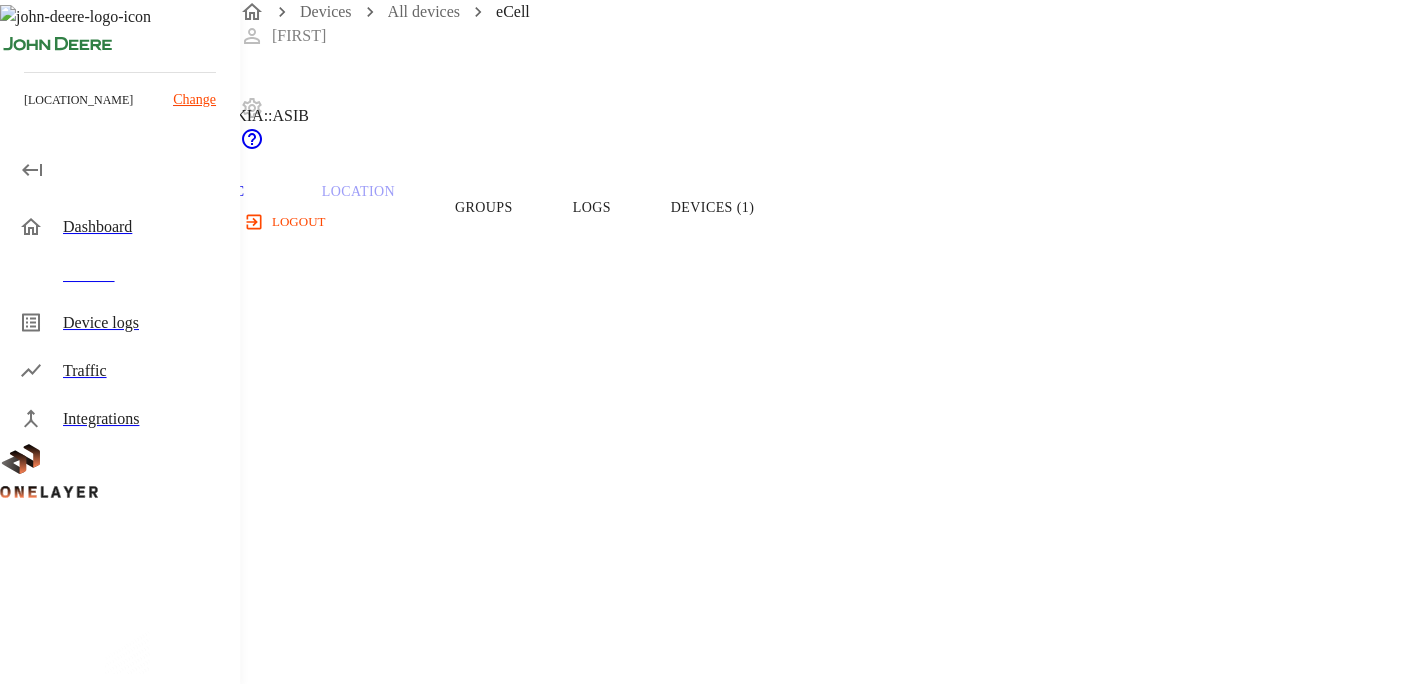 scroll, scrollTop: 0, scrollLeft: 0, axis: both 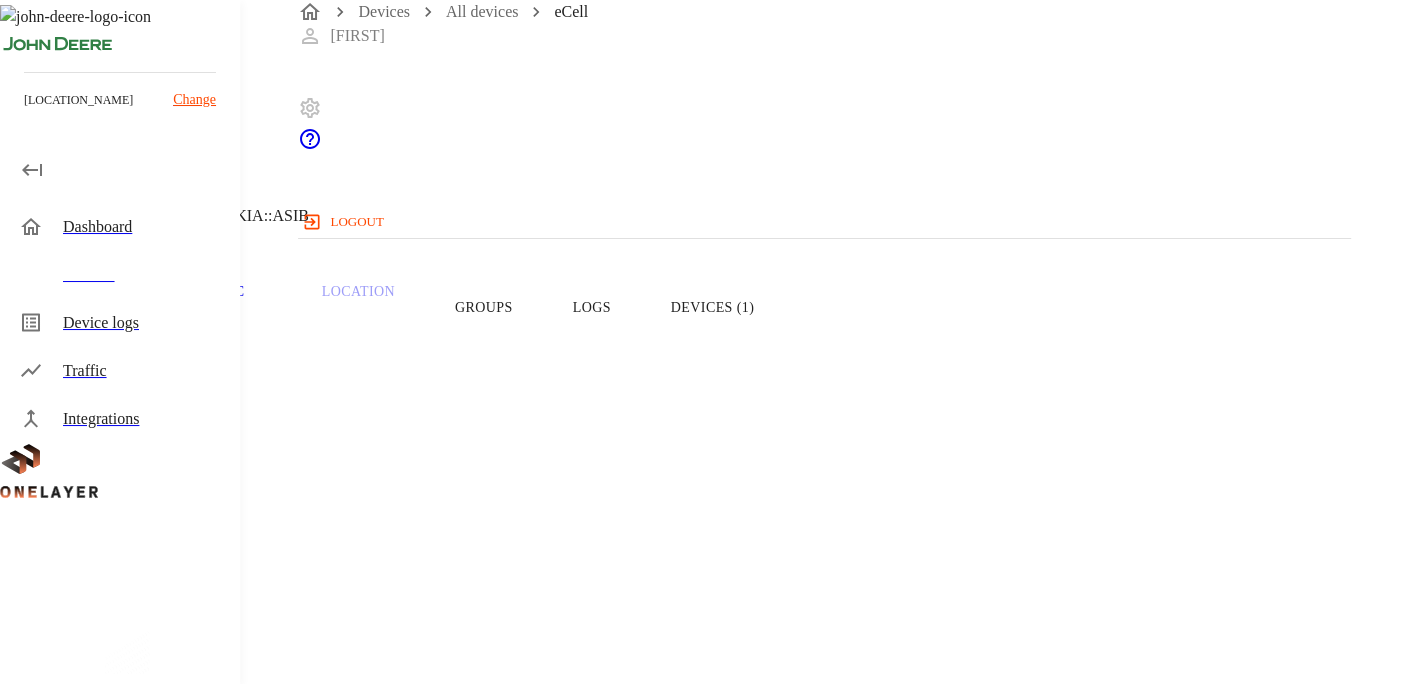 click on "Devices (1)" at bounding box center (712, 307) 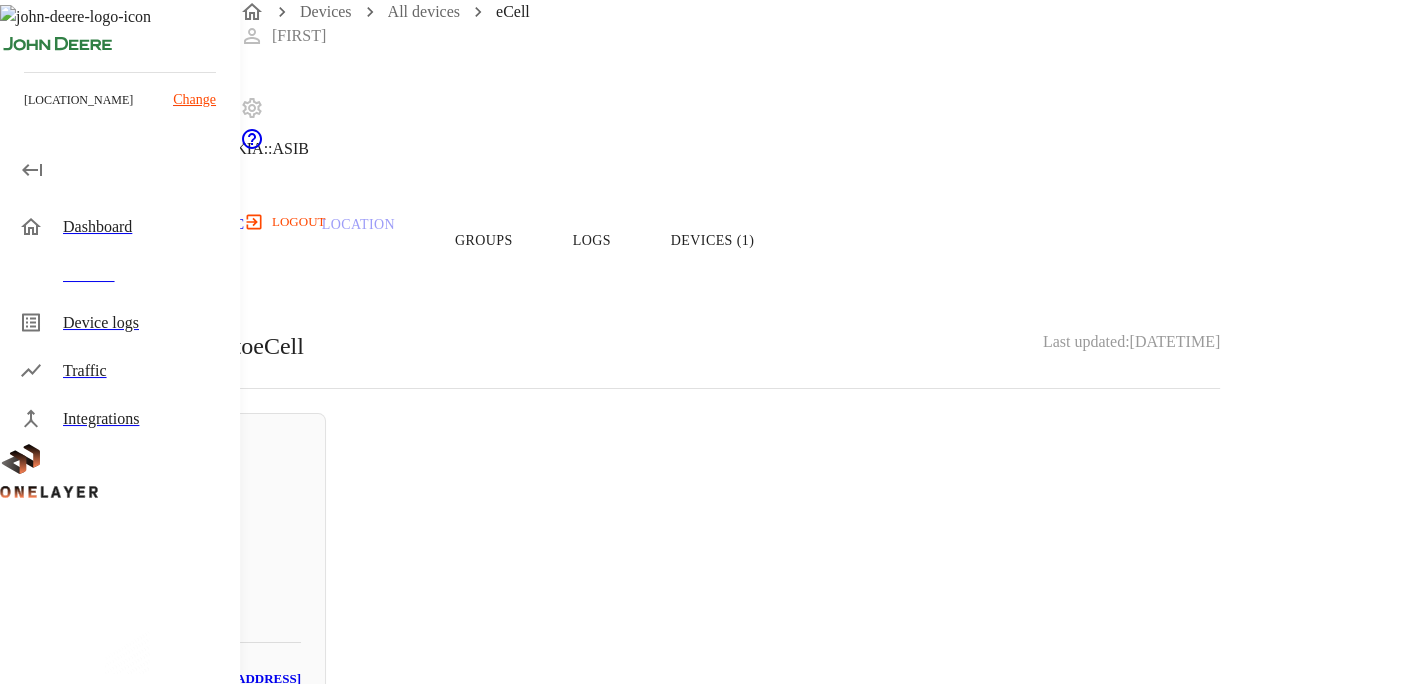 scroll, scrollTop: 100, scrollLeft: 0, axis: vertical 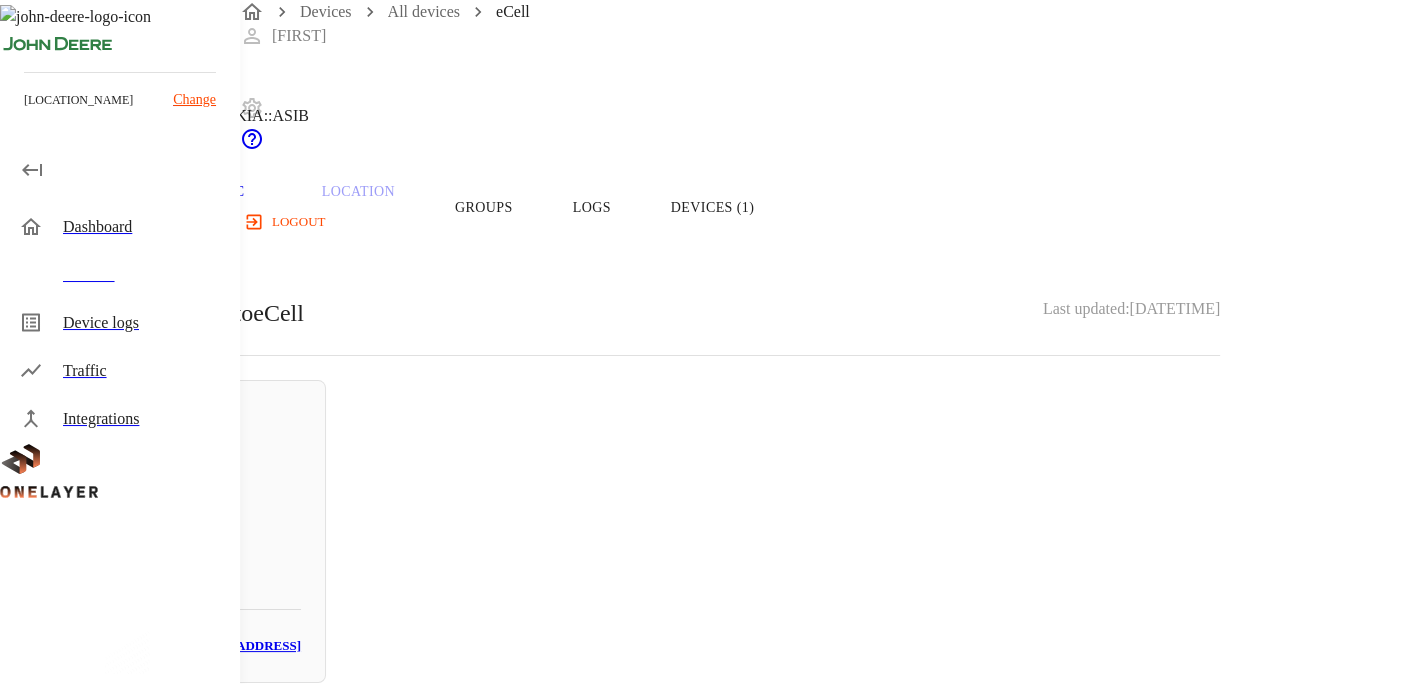click on "Overview" at bounding box center [68, 207] 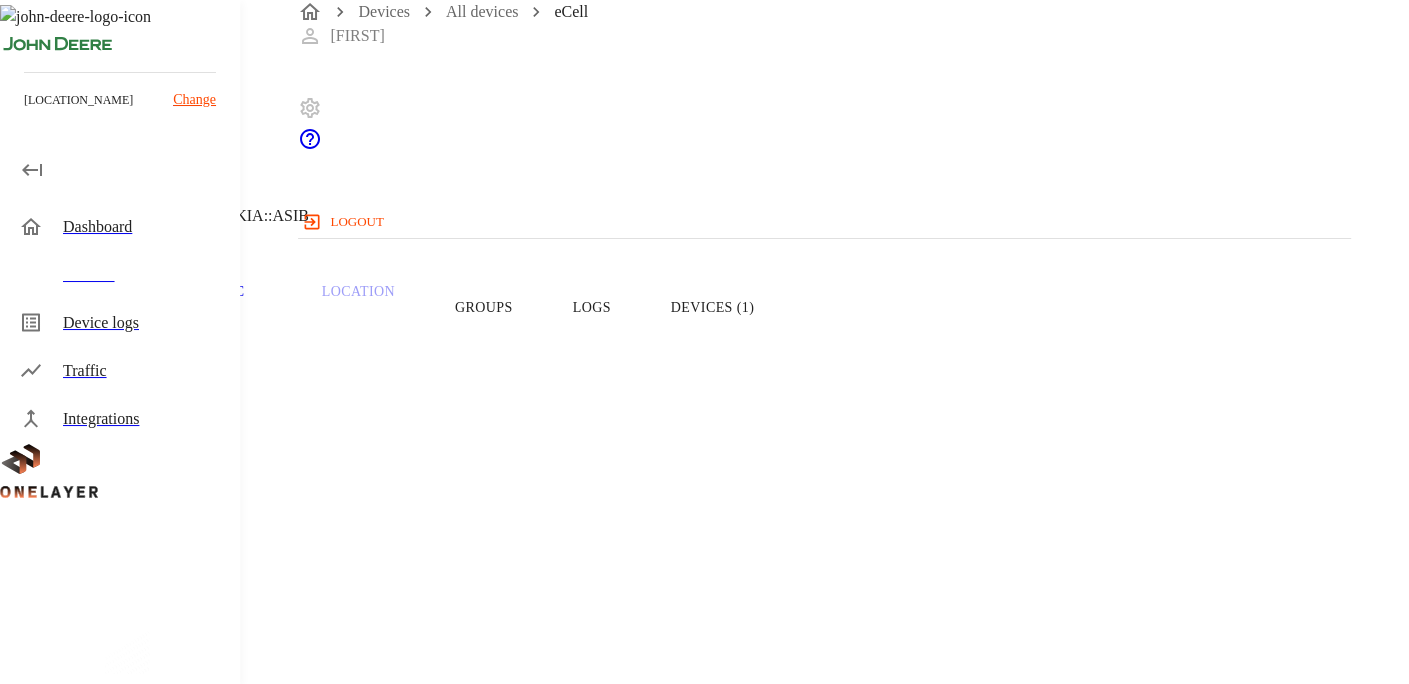 click on "Devices (1)" at bounding box center [712, 307] 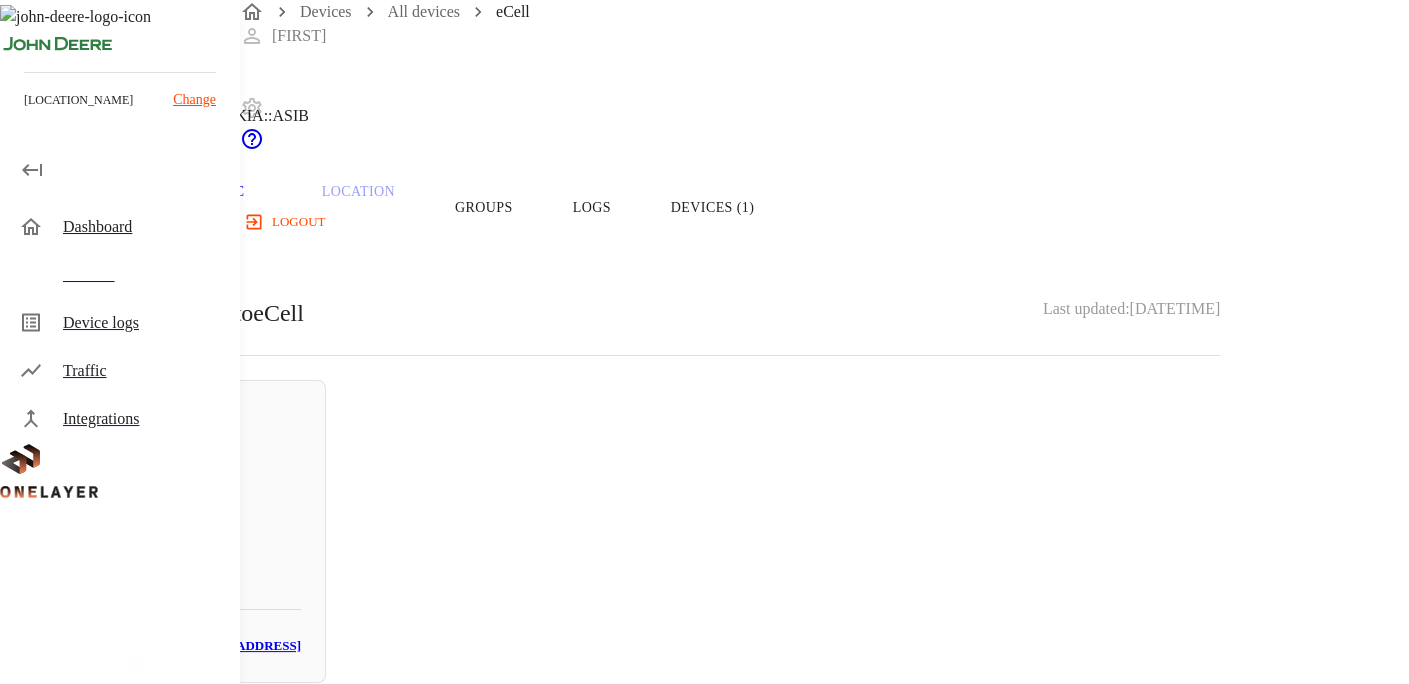 scroll, scrollTop: 117, scrollLeft: 0, axis: vertical 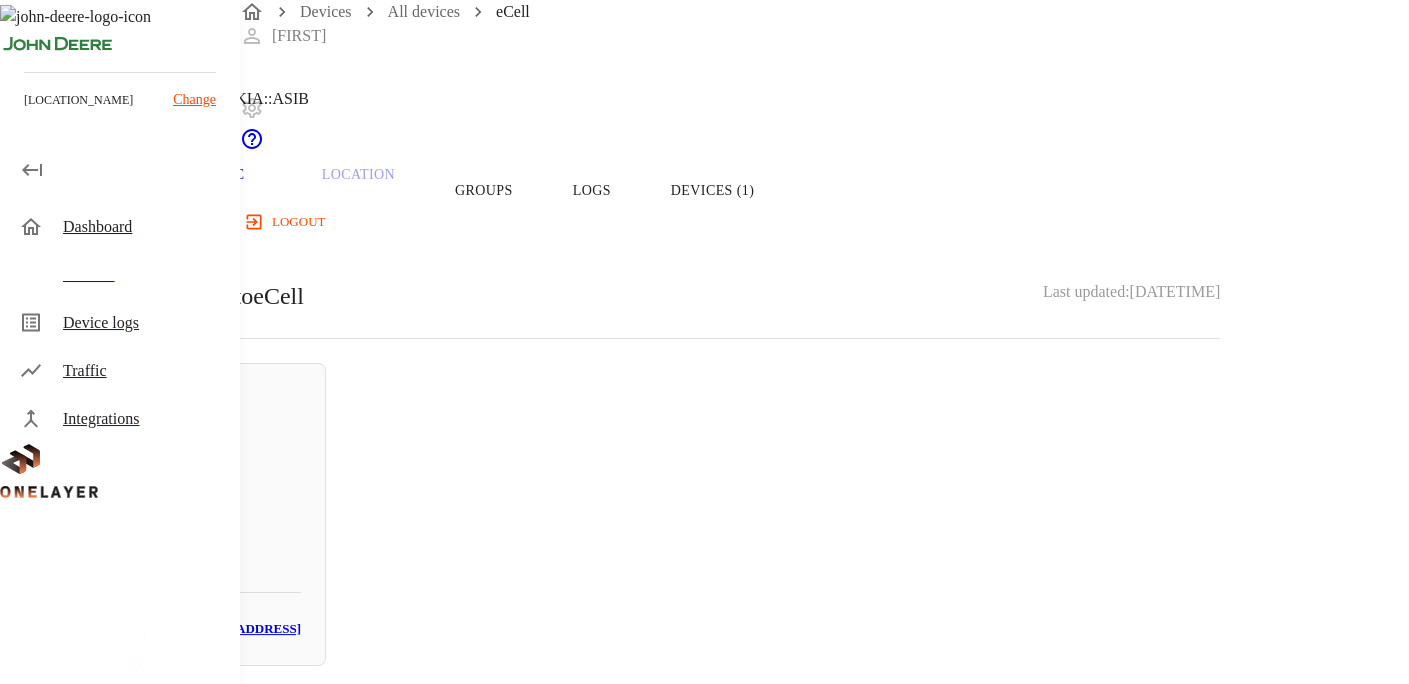 click on "Overview" at bounding box center (68, 190) 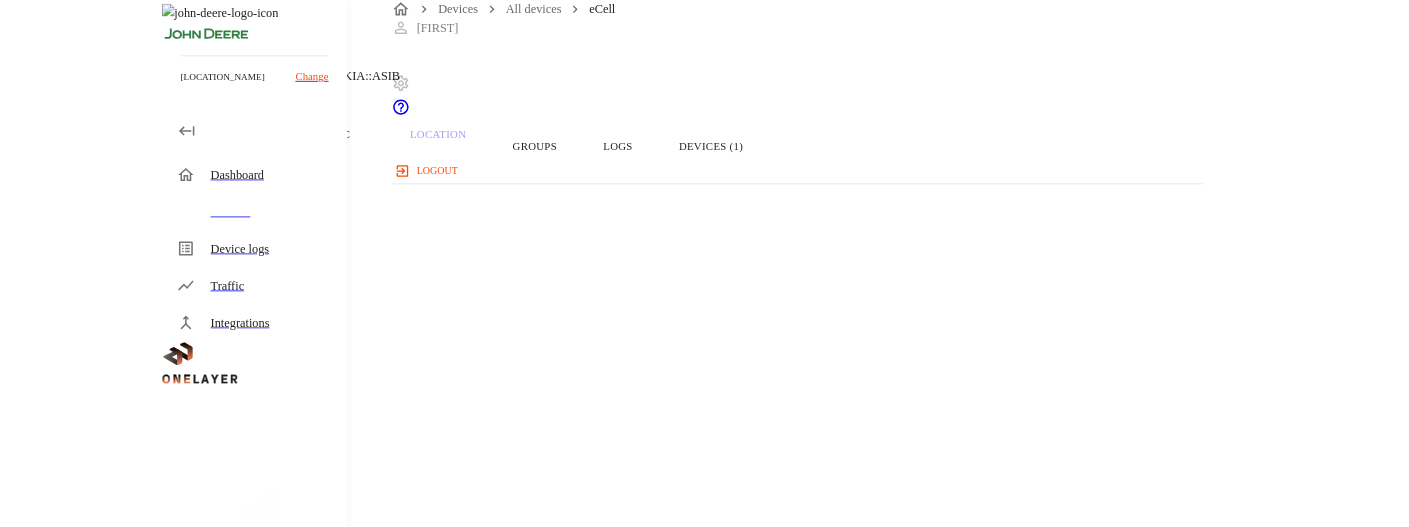 scroll, scrollTop: 0, scrollLeft: 0, axis: both 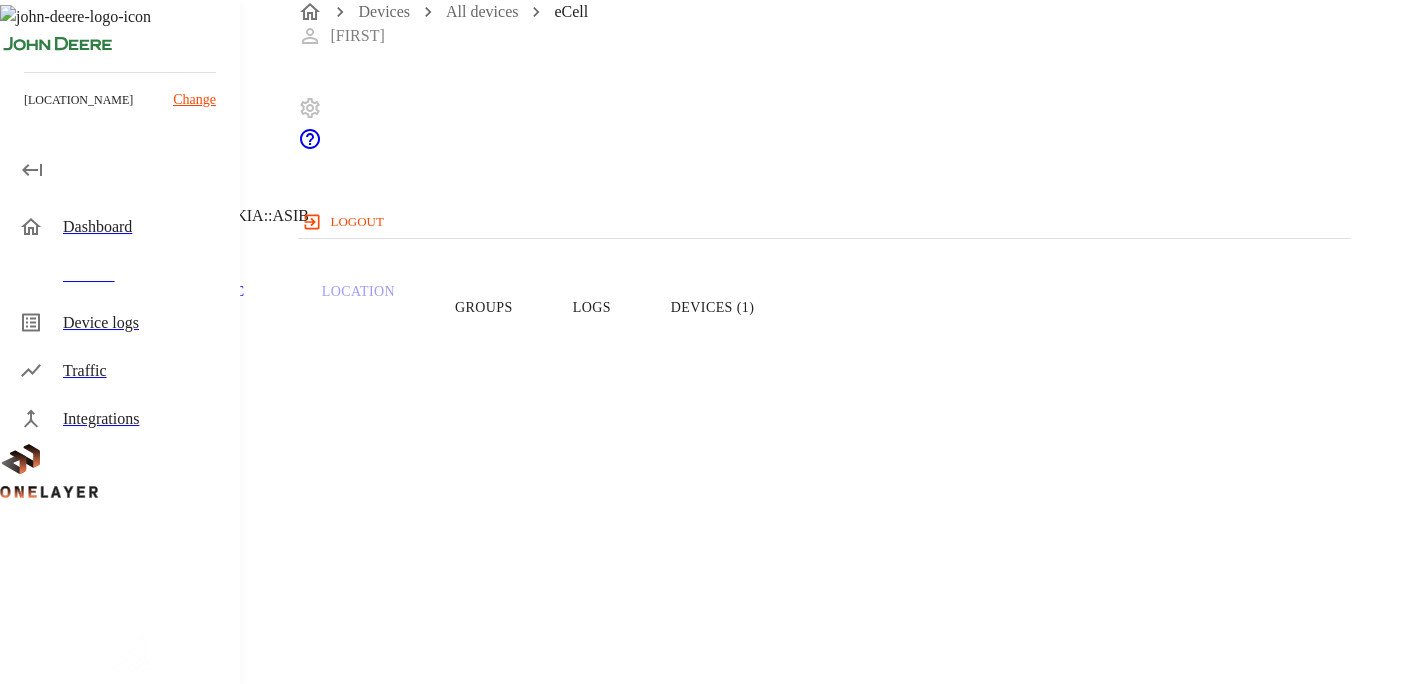 drag, startPoint x: 1019, startPoint y: 516, endPoint x: 860, endPoint y: 528, distance: 159.4522 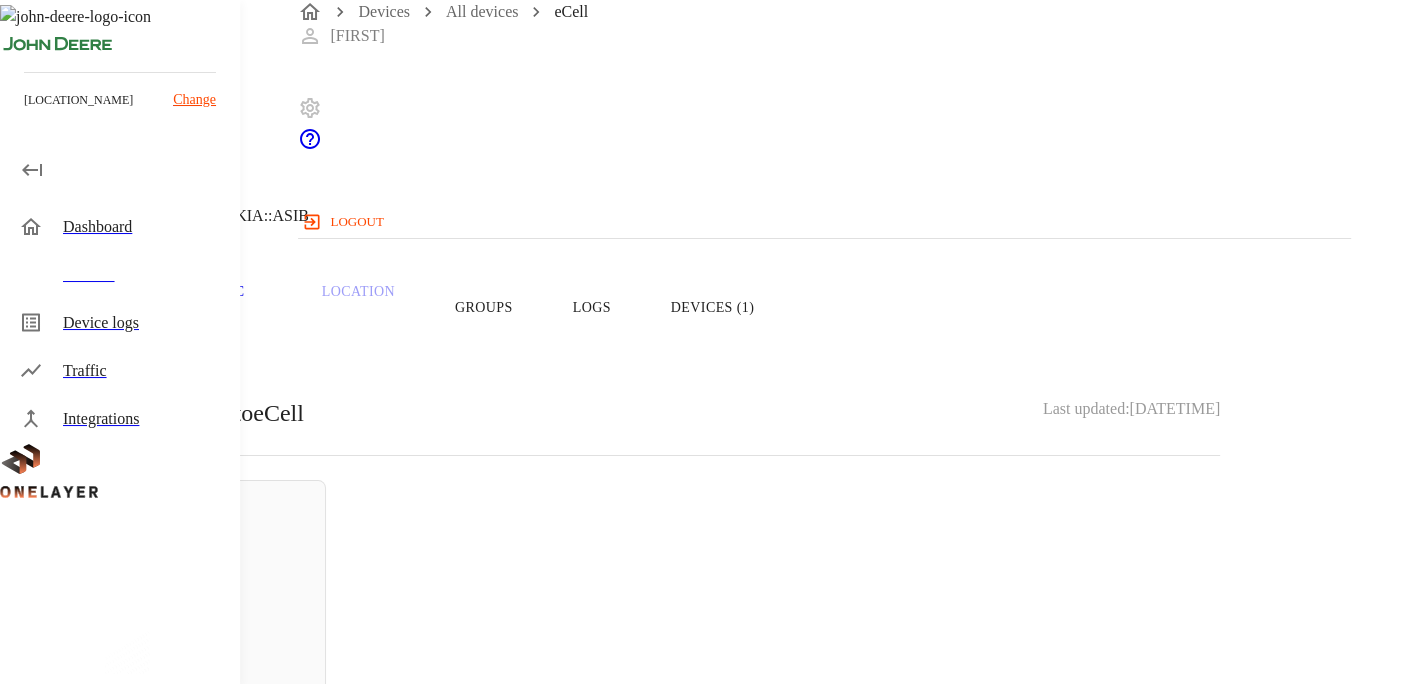 type 